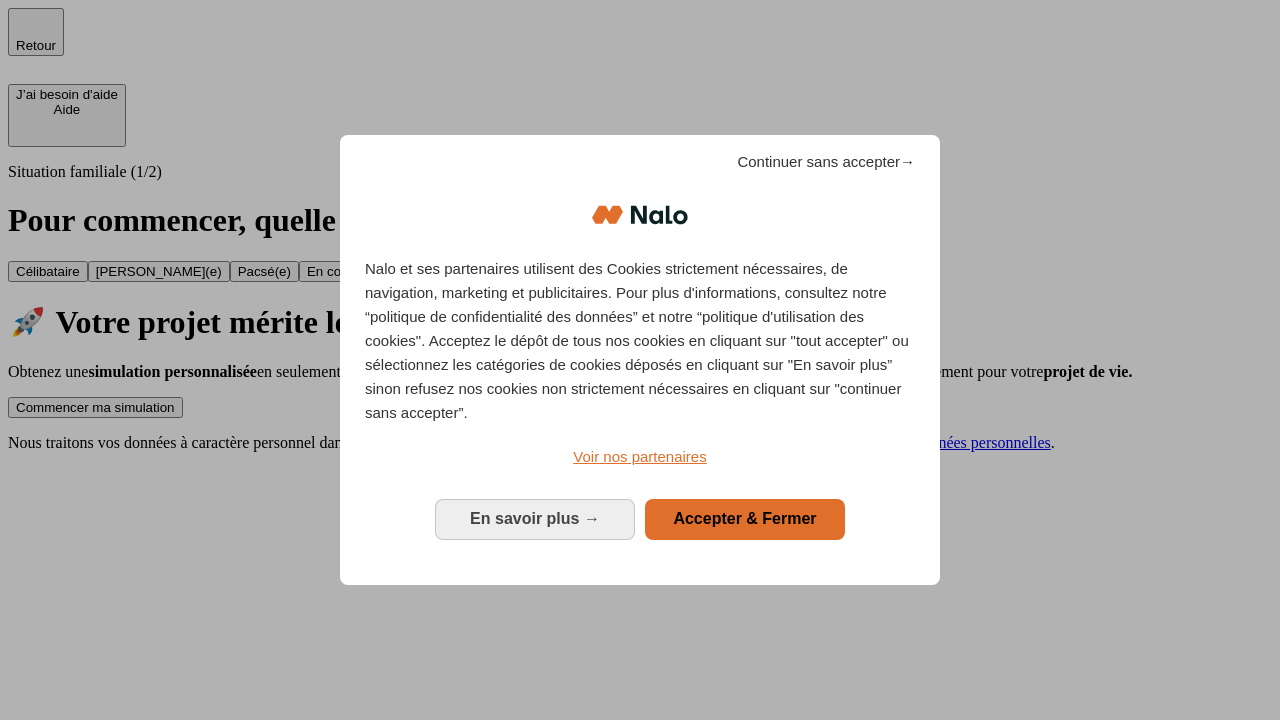 scroll, scrollTop: 0, scrollLeft: 0, axis: both 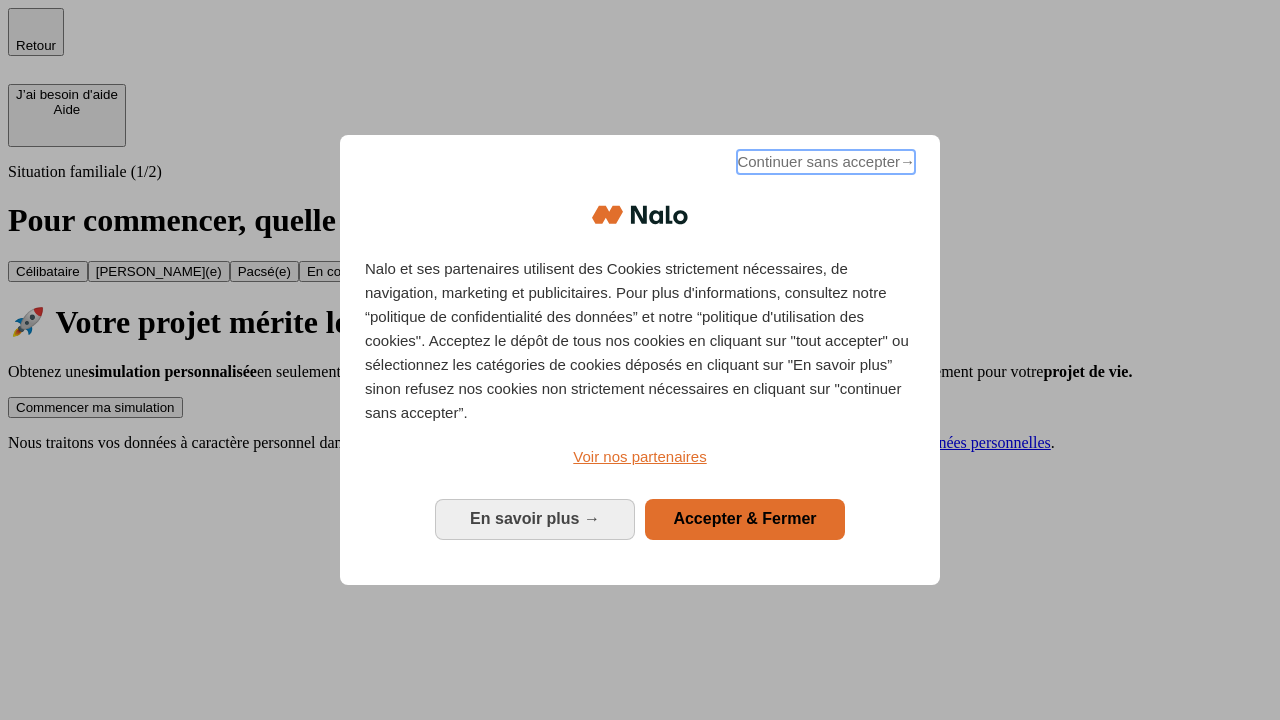 click on "Continuer sans accepter  →" at bounding box center (826, 162) 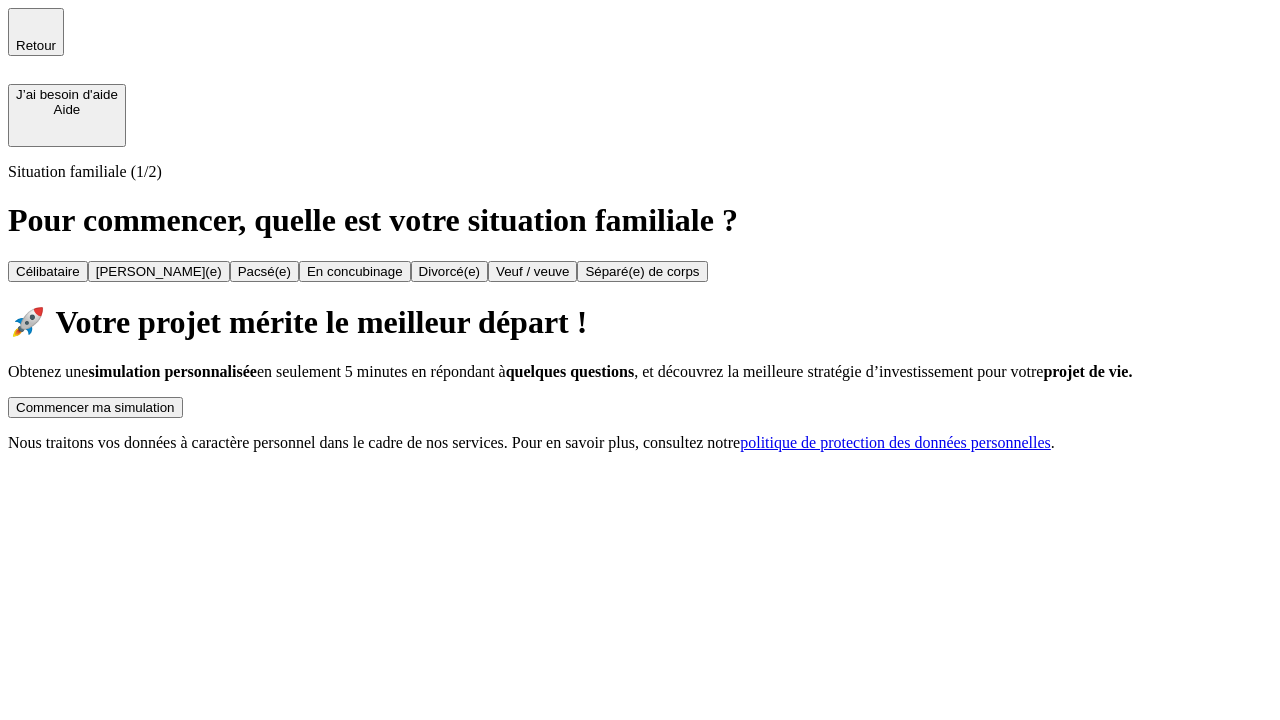 click on "Commencer ma simulation" at bounding box center (95, 407) 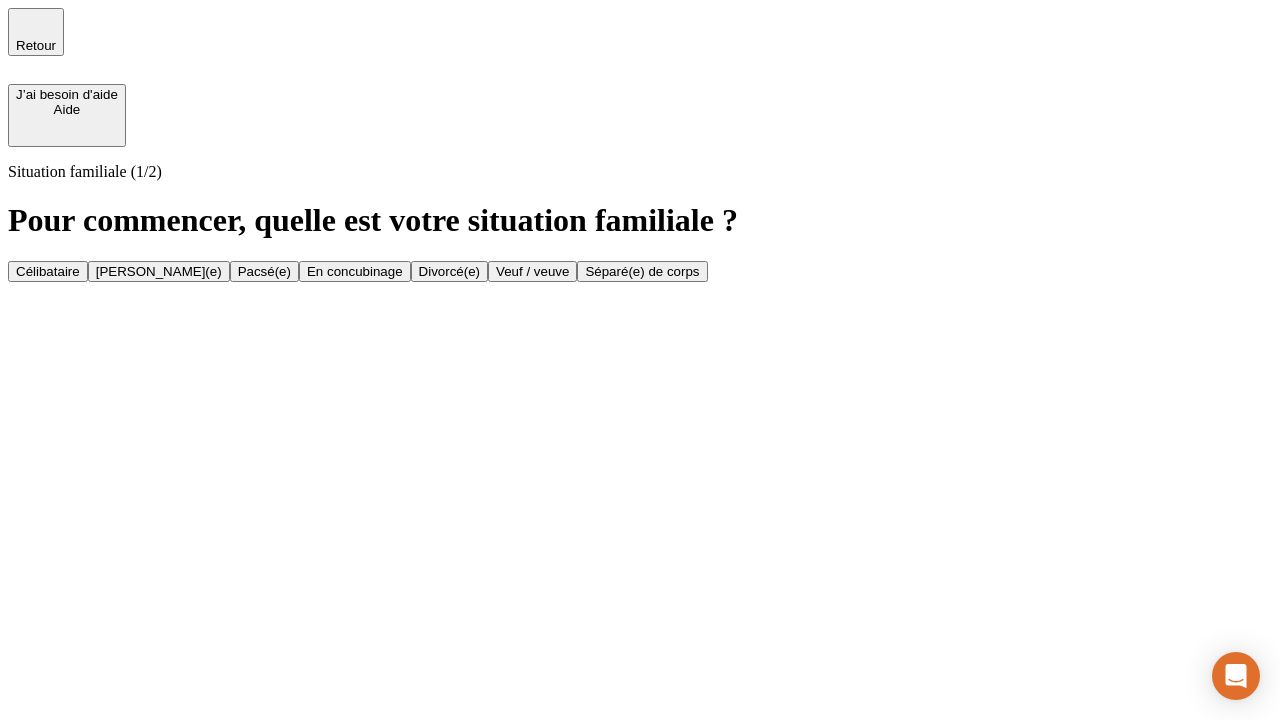 click on "Veuf / veuve" at bounding box center (532, 271) 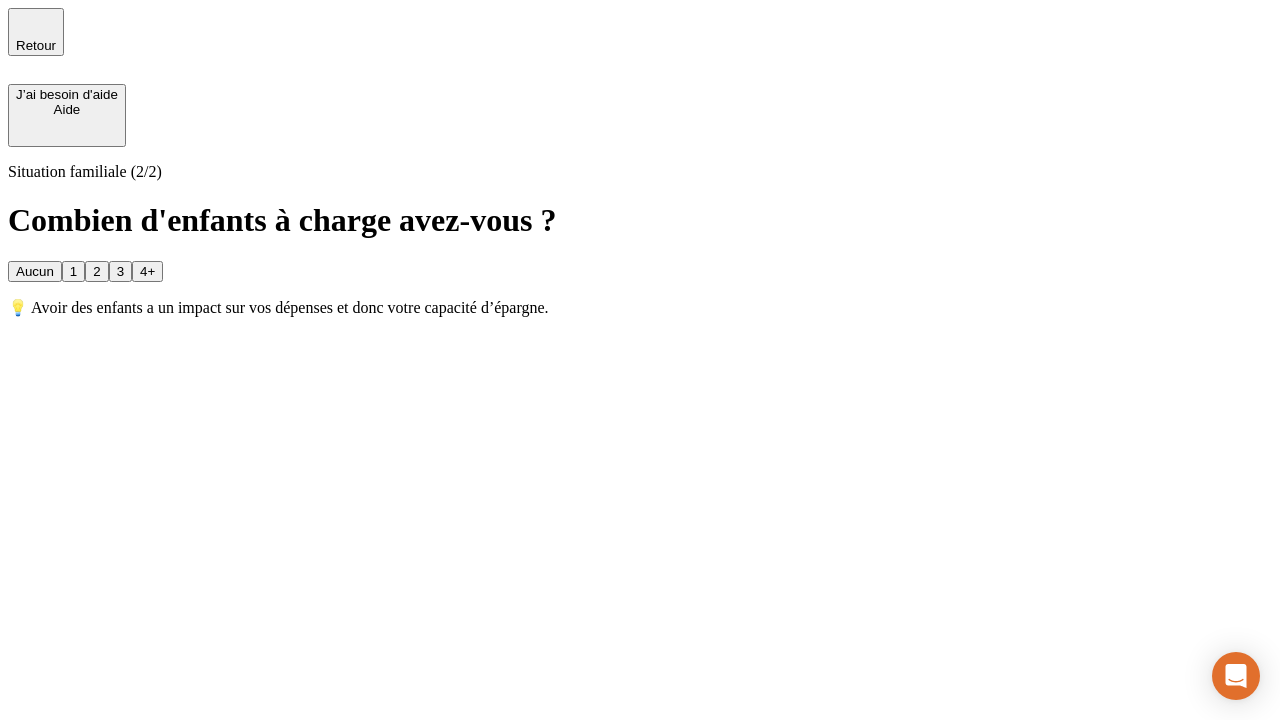 click on "Aucun" at bounding box center [35, 271] 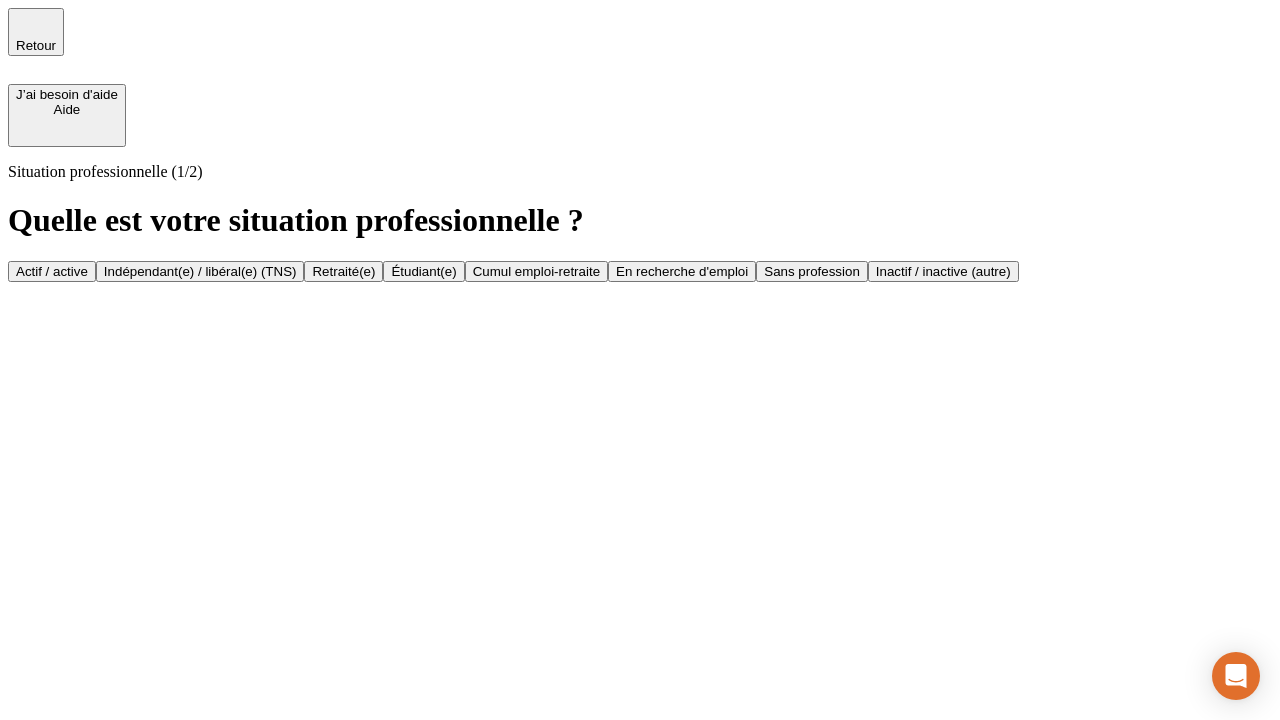 click on "Retraité(e)" at bounding box center (343, 271) 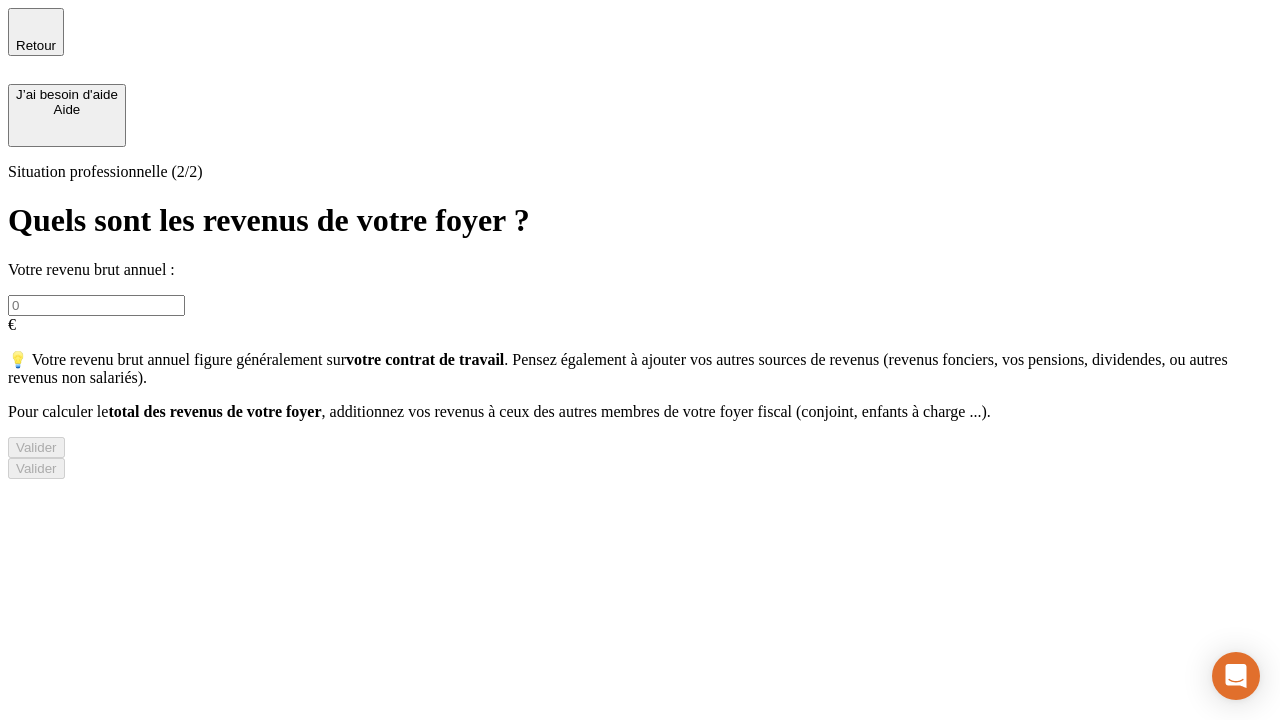 click at bounding box center [96, 305] 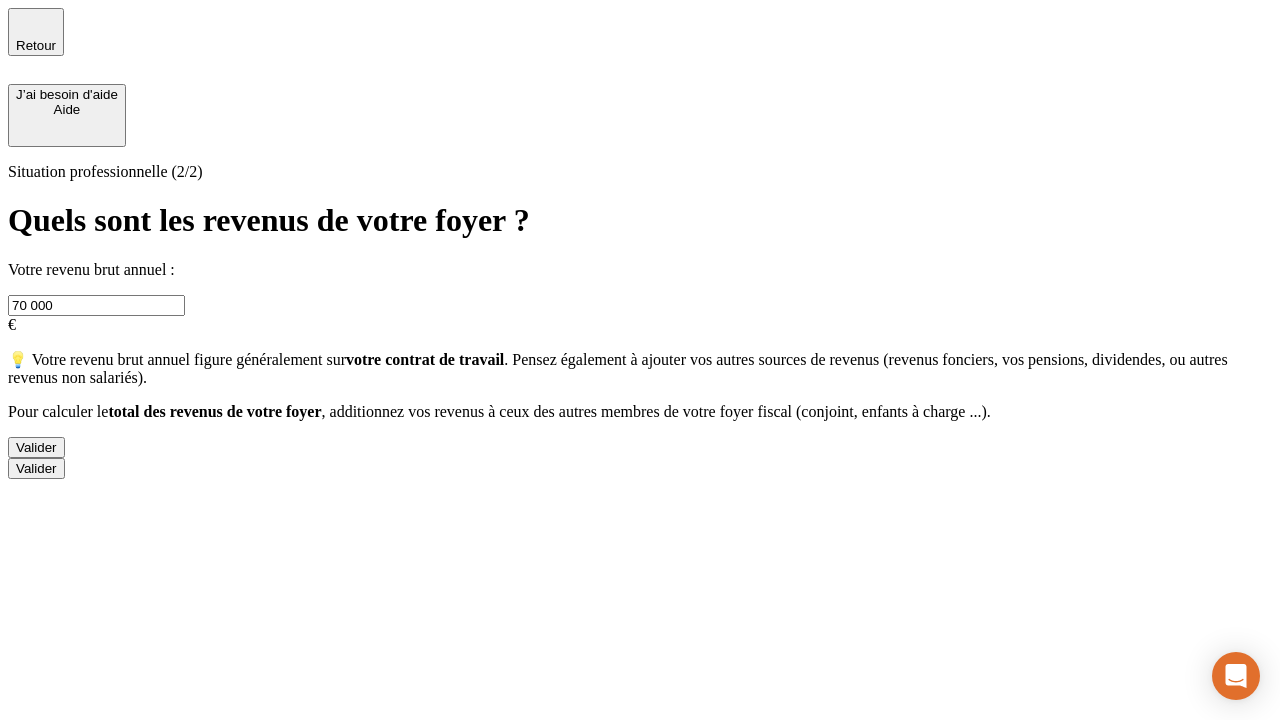 type on "70 000" 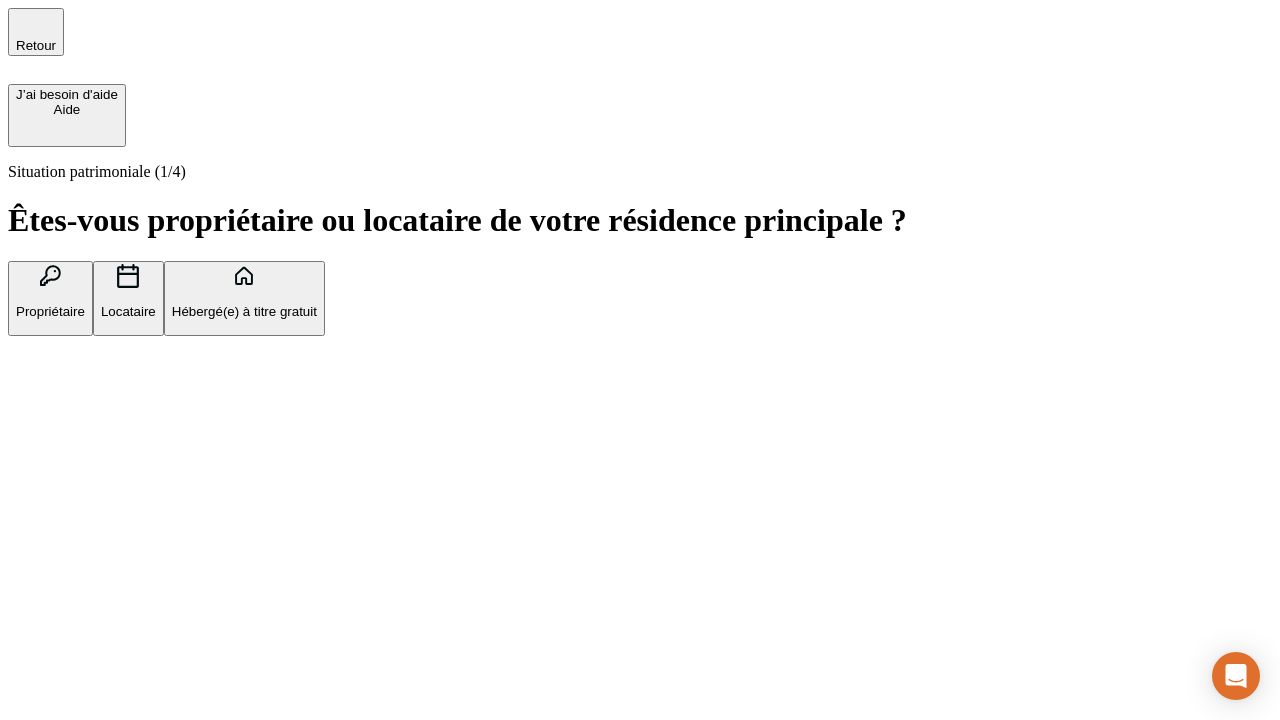 click on "Locataire" at bounding box center [128, 311] 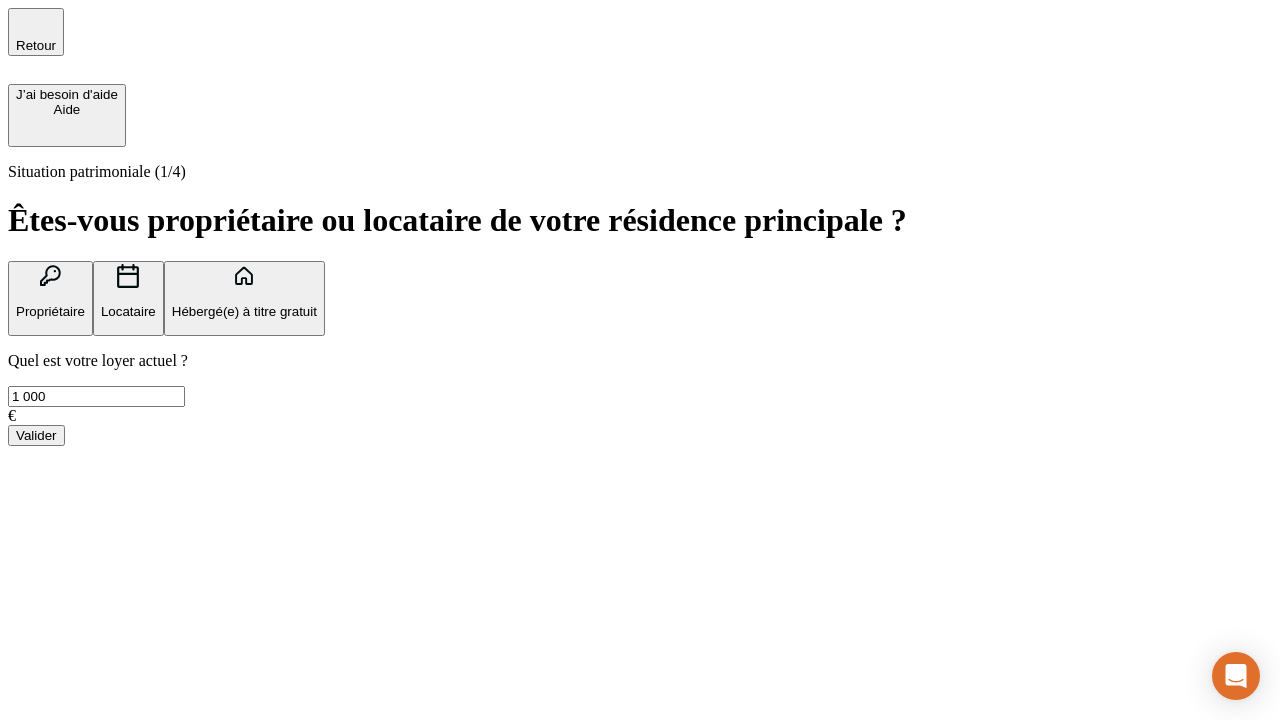 type on "1 000" 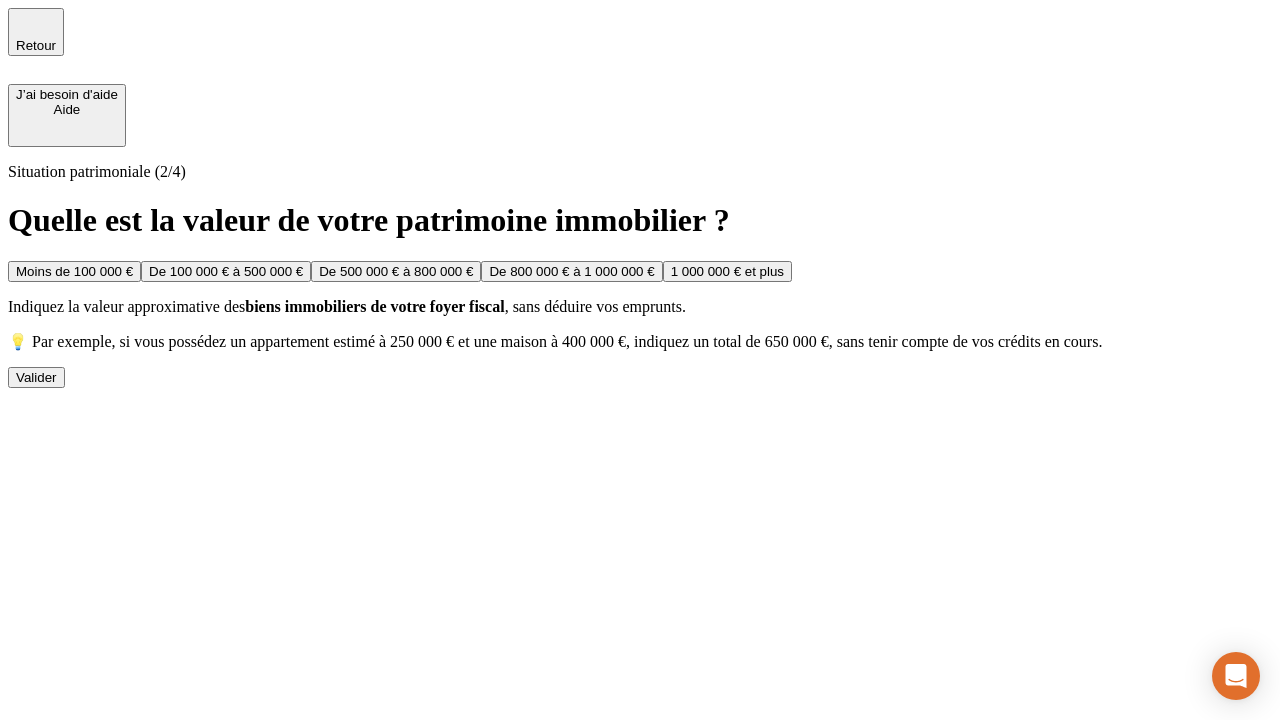 click on "De 500 000 € à 800 000 €" at bounding box center [396, 271] 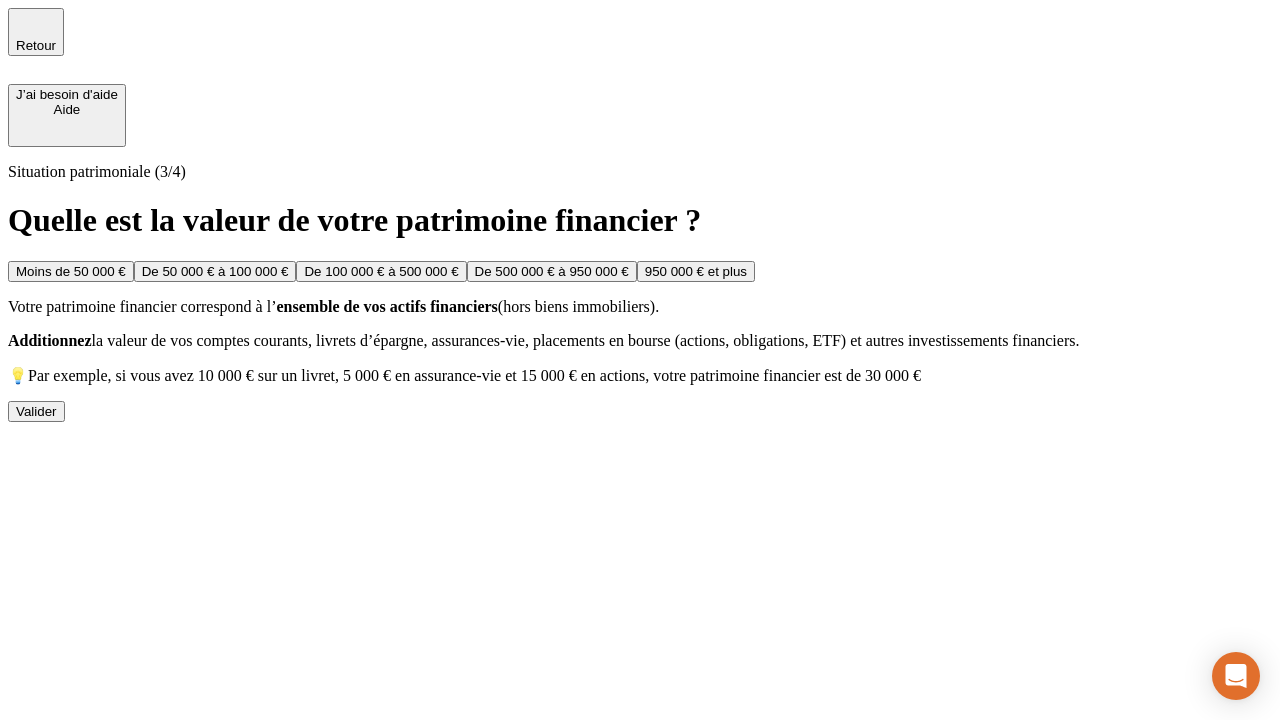 click on "Moins de 50 000 €" at bounding box center (71, 271) 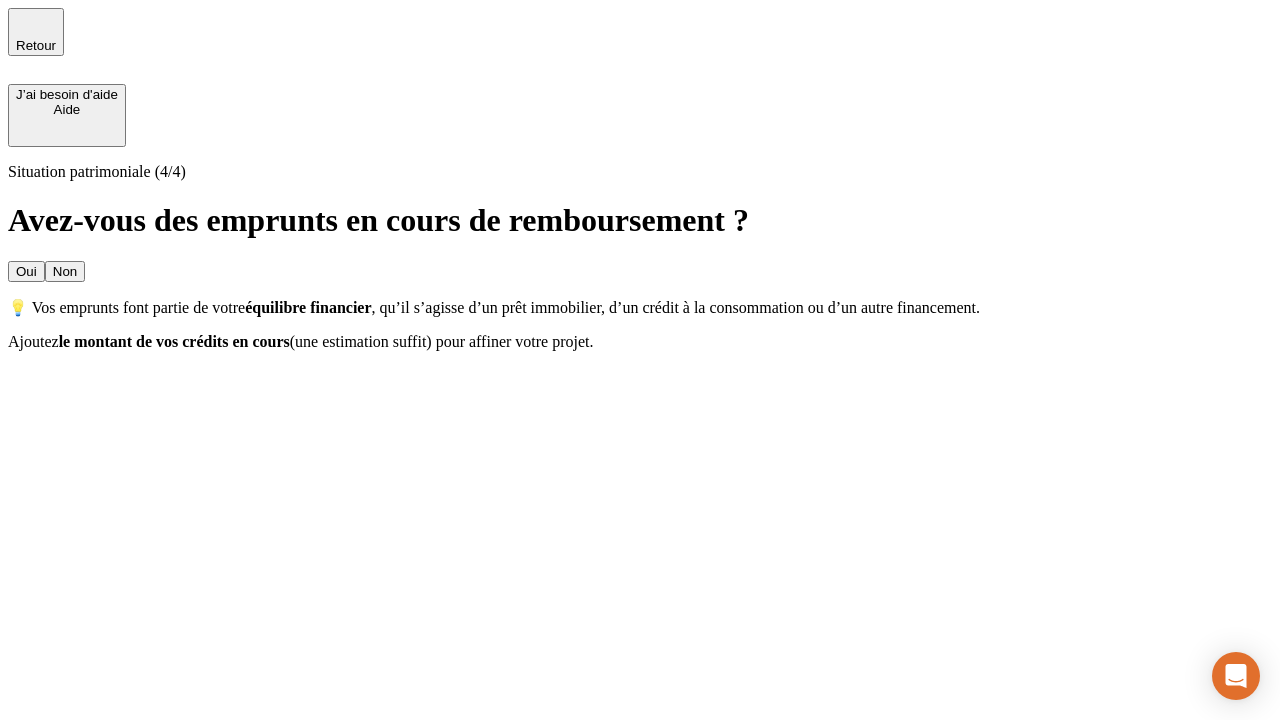 click on "Oui" at bounding box center (26, 271) 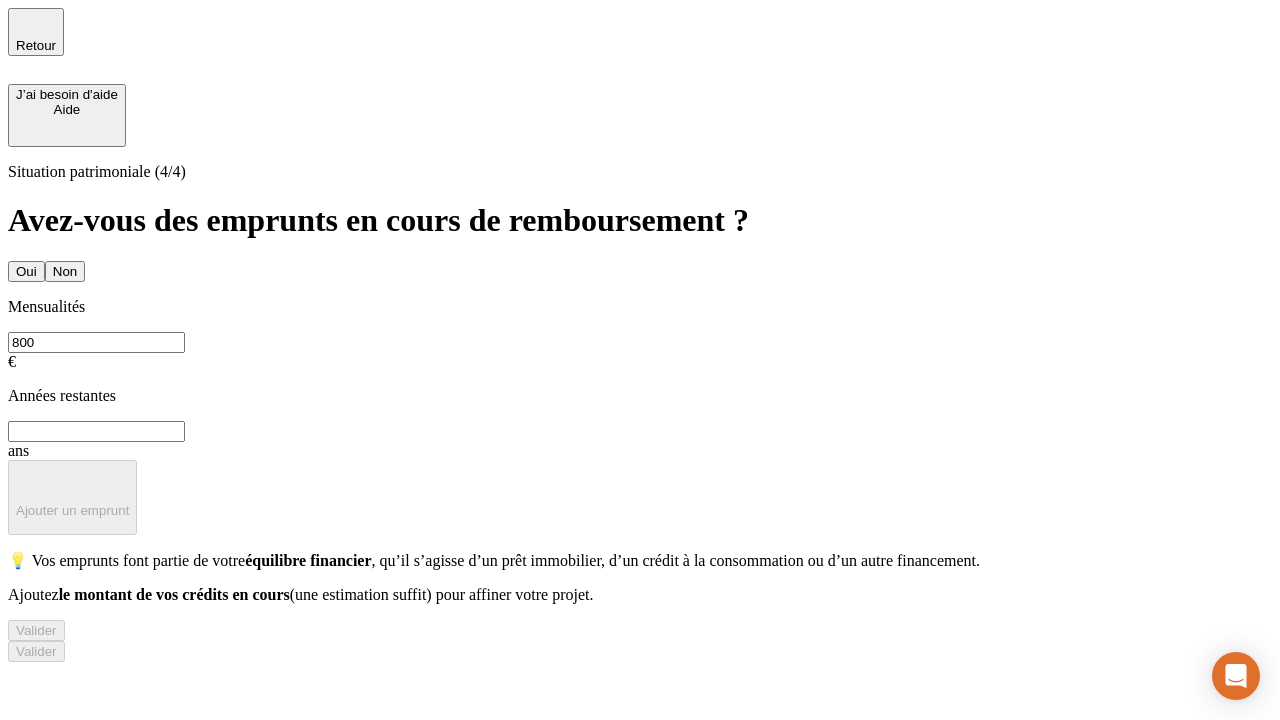 type on "800" 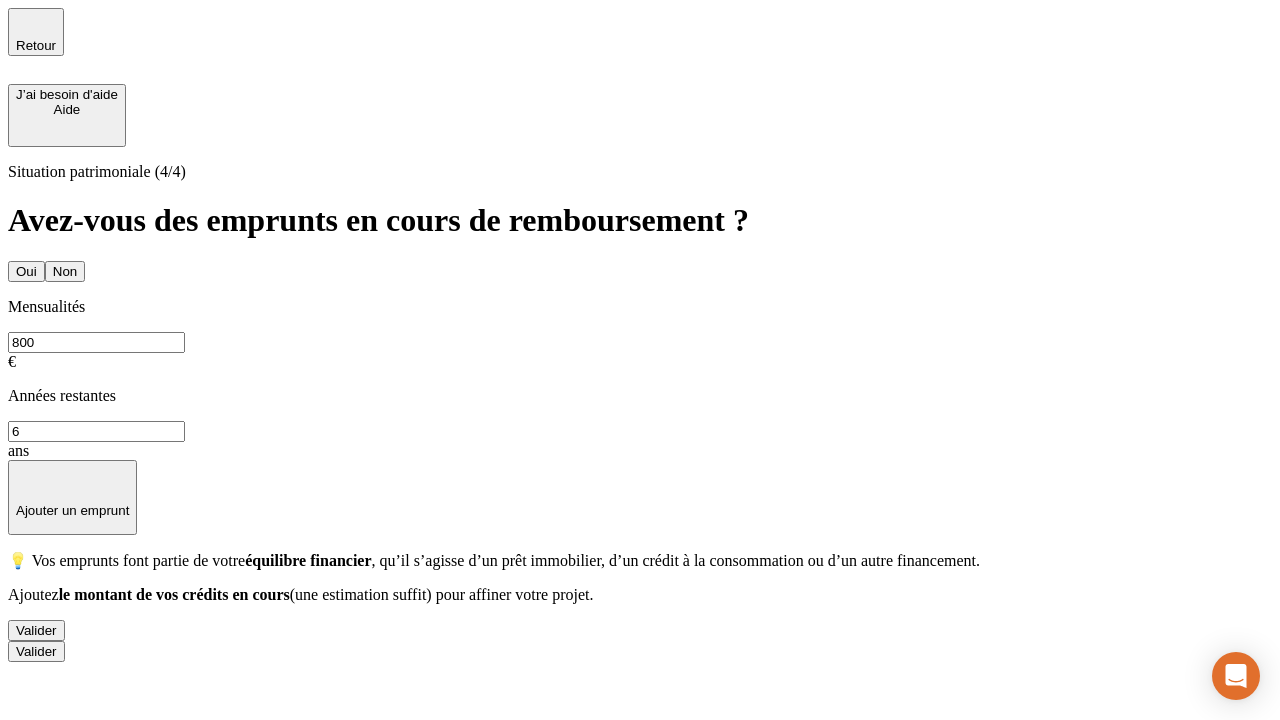 type on "6" 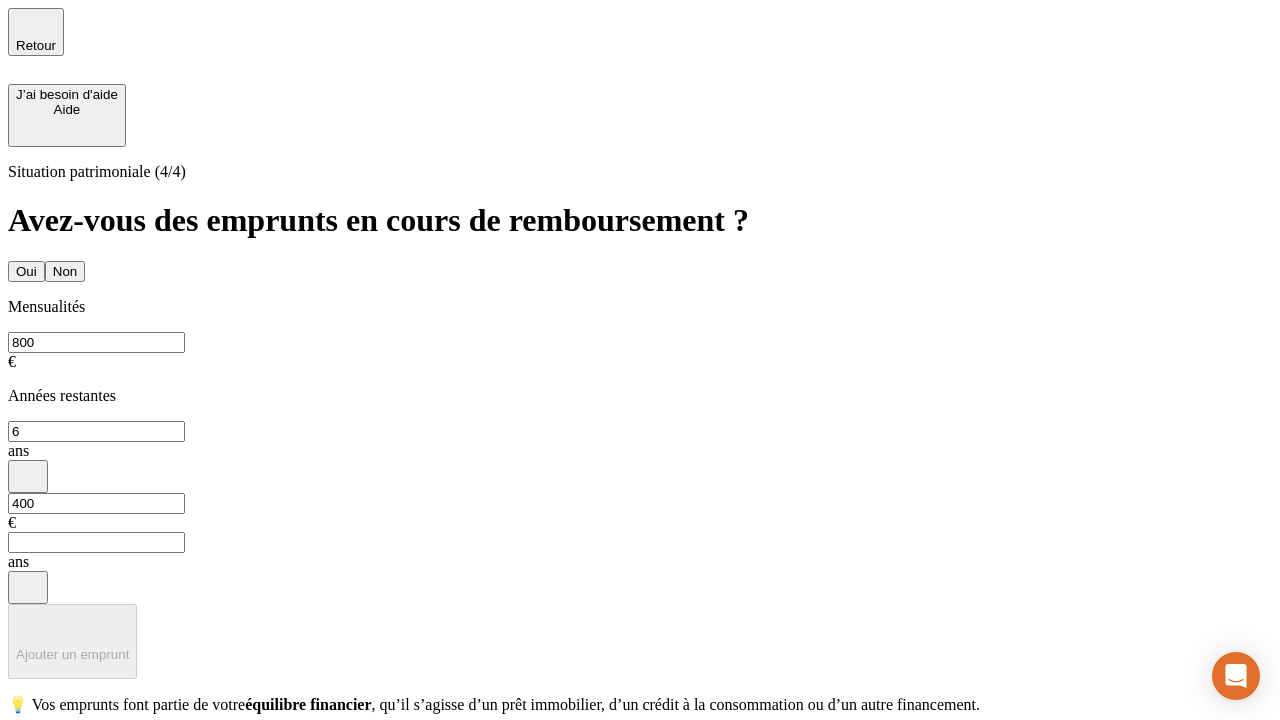 type on "400" 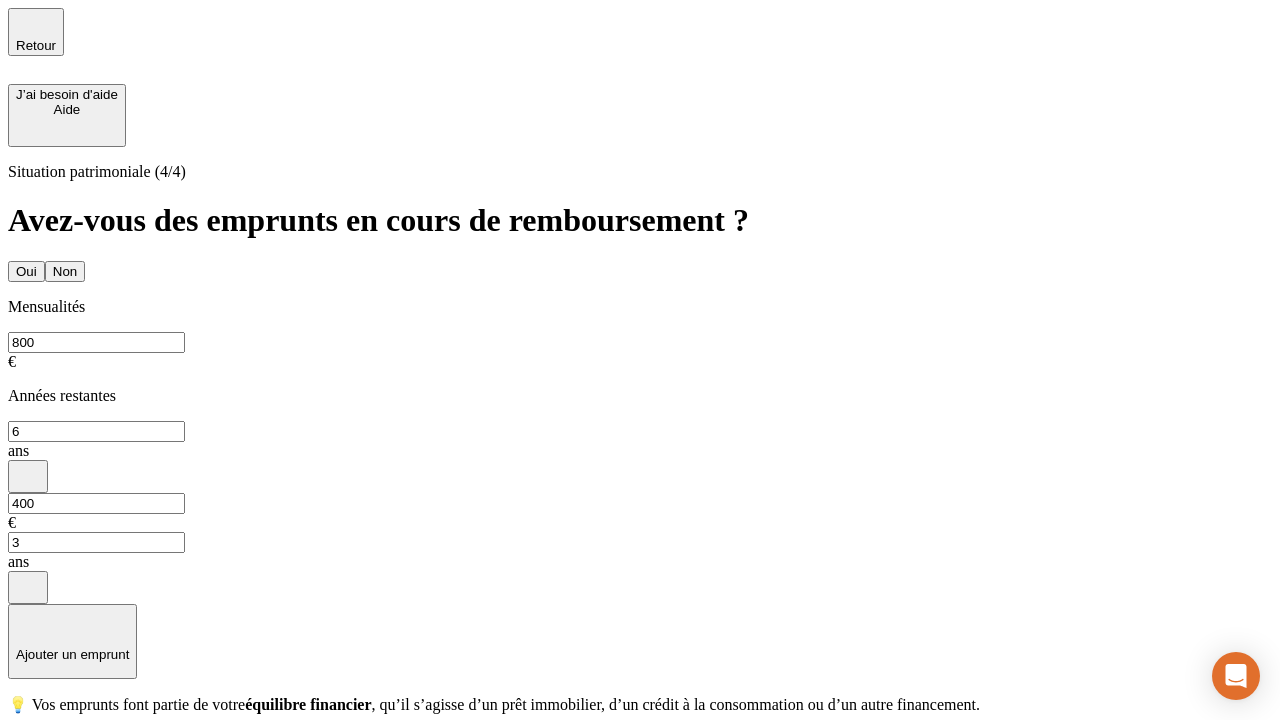 click on "Valider" at bounding box center [36, 774] 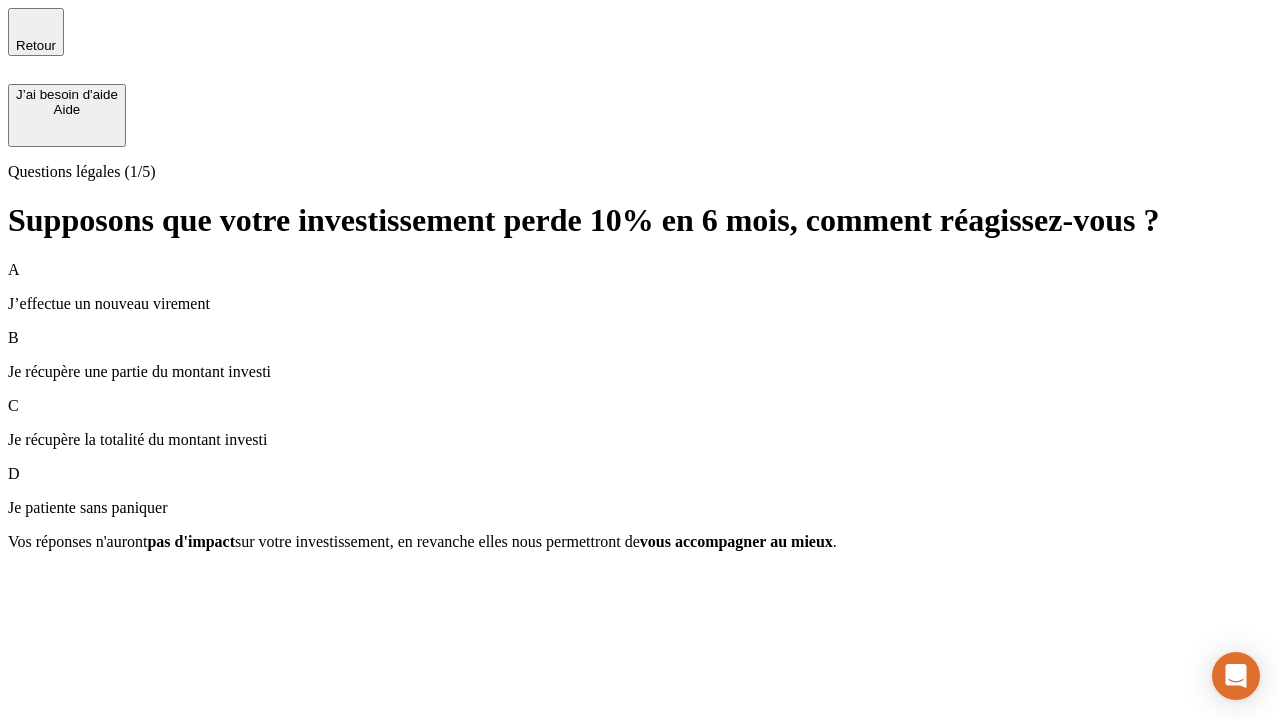 click on "Je récupère une partie du montant investi" at bounding box center (640, 372) 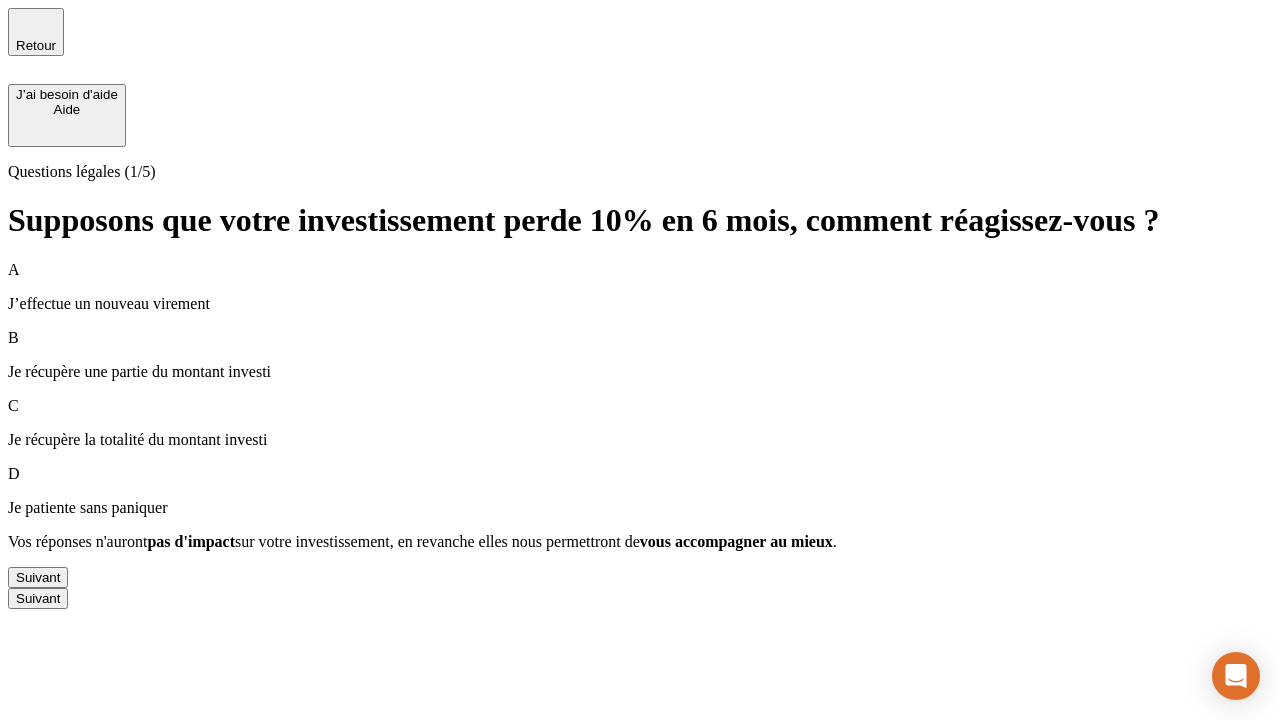 click on "Suivant" at bounding box center (38, 577) 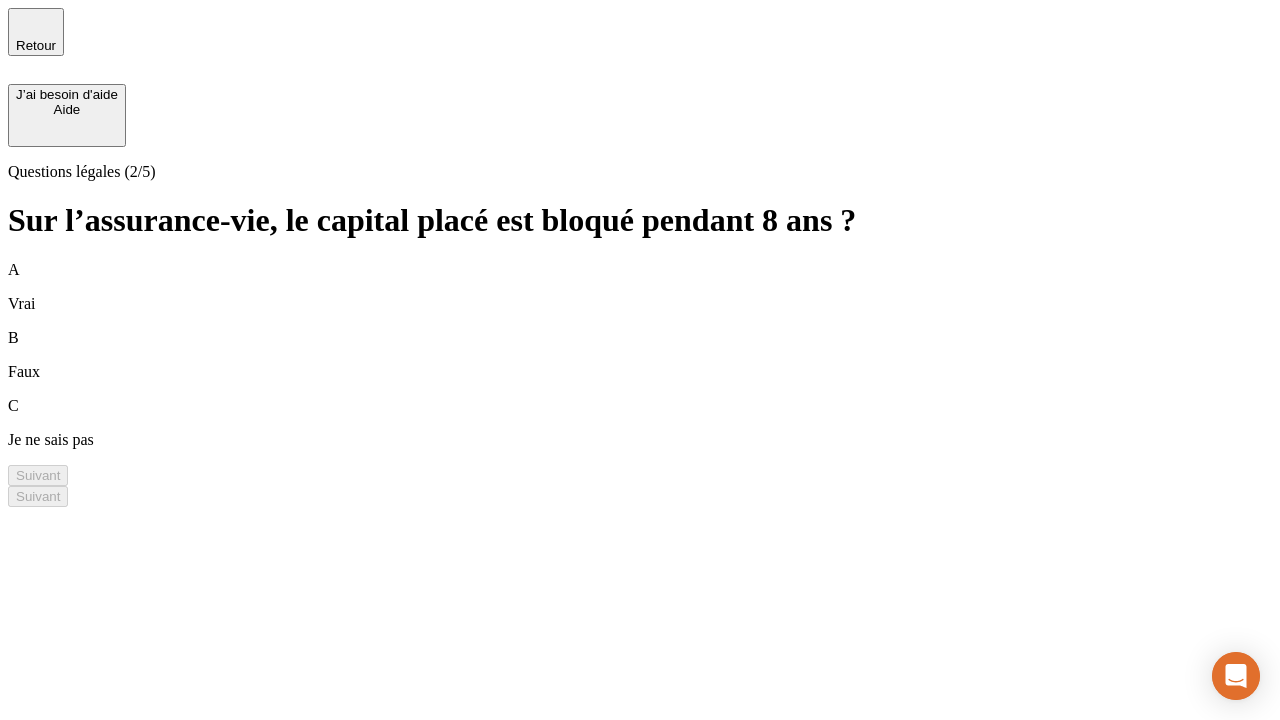 scroll, scrollTop: 0, scrollLeft: 0, axis: both 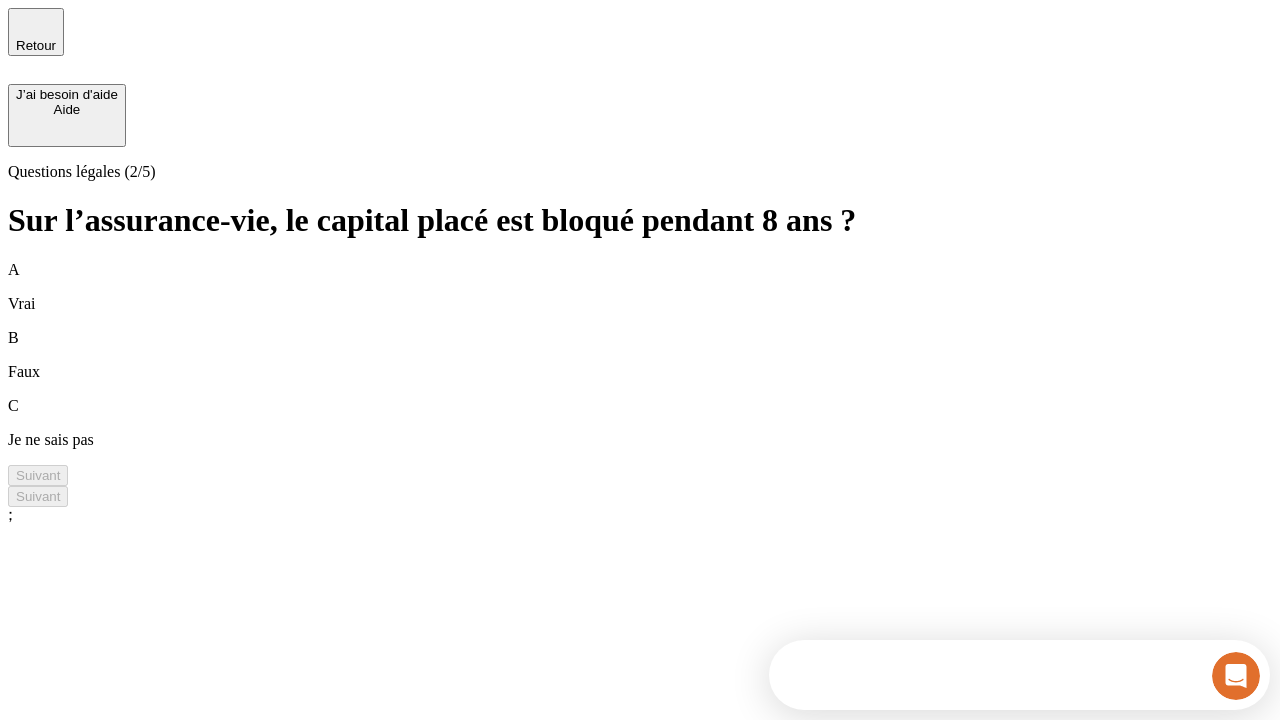 click on "B Faux" at bounding box center [640, 355] 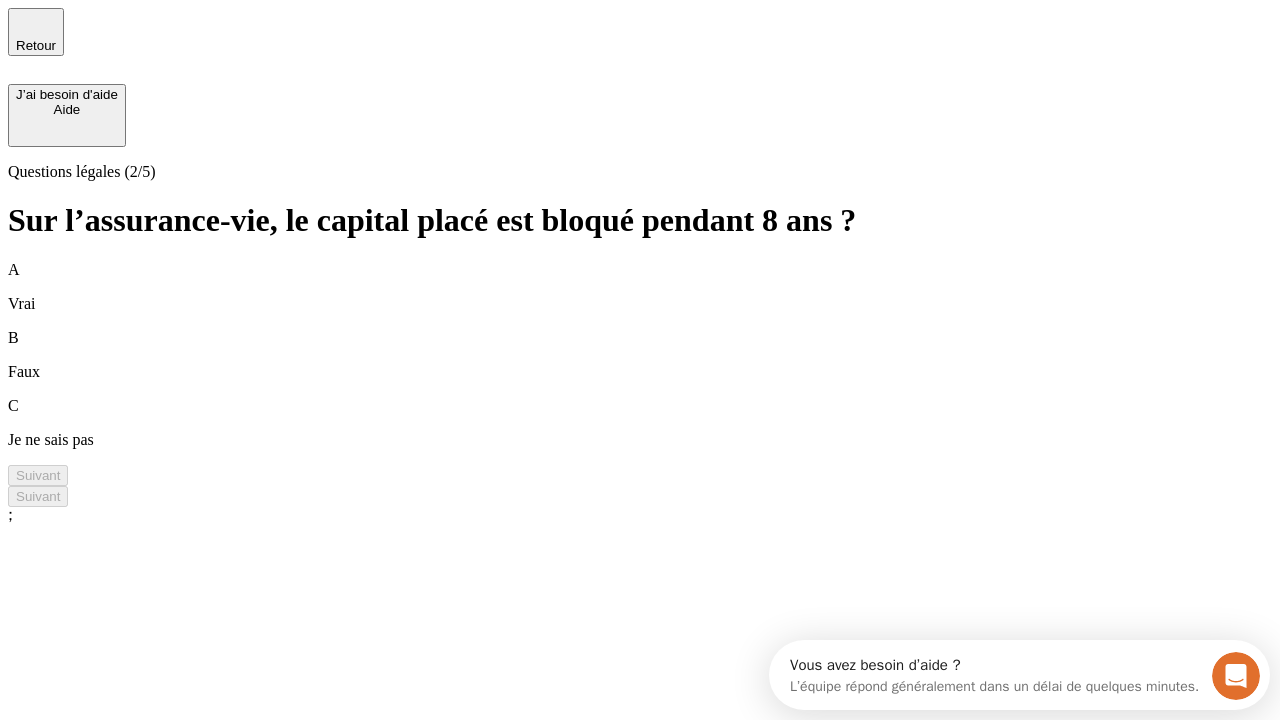 scroll, scrollTop: 0, scrollLeft: 0, axis: both 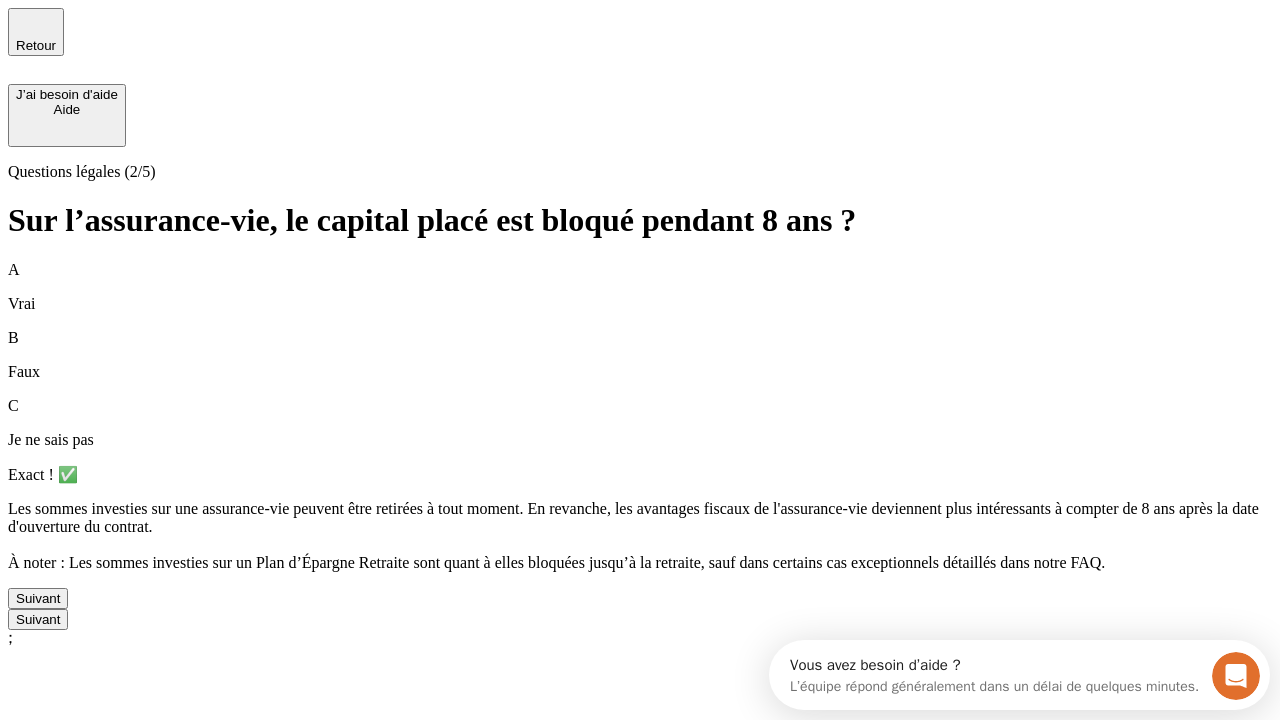 click on "Suivant" at bounding box center (38, 598) 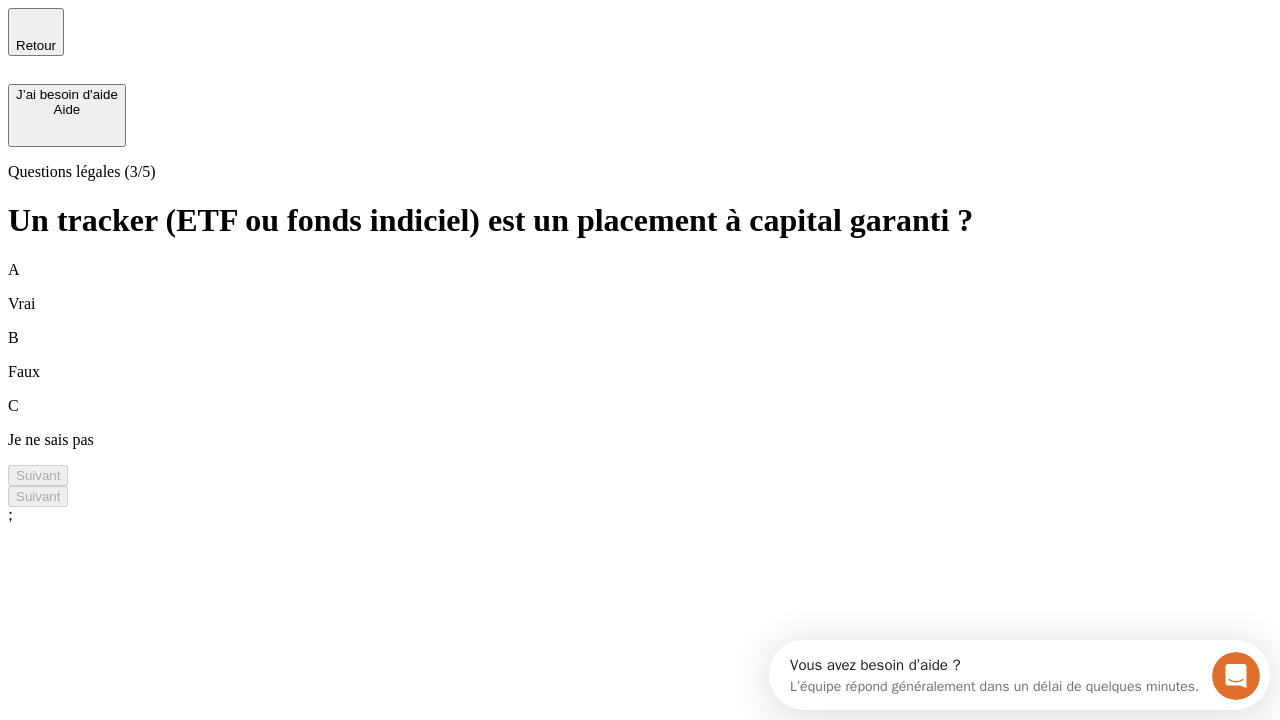 click on "B Faux" at bounding box center [640, 355] 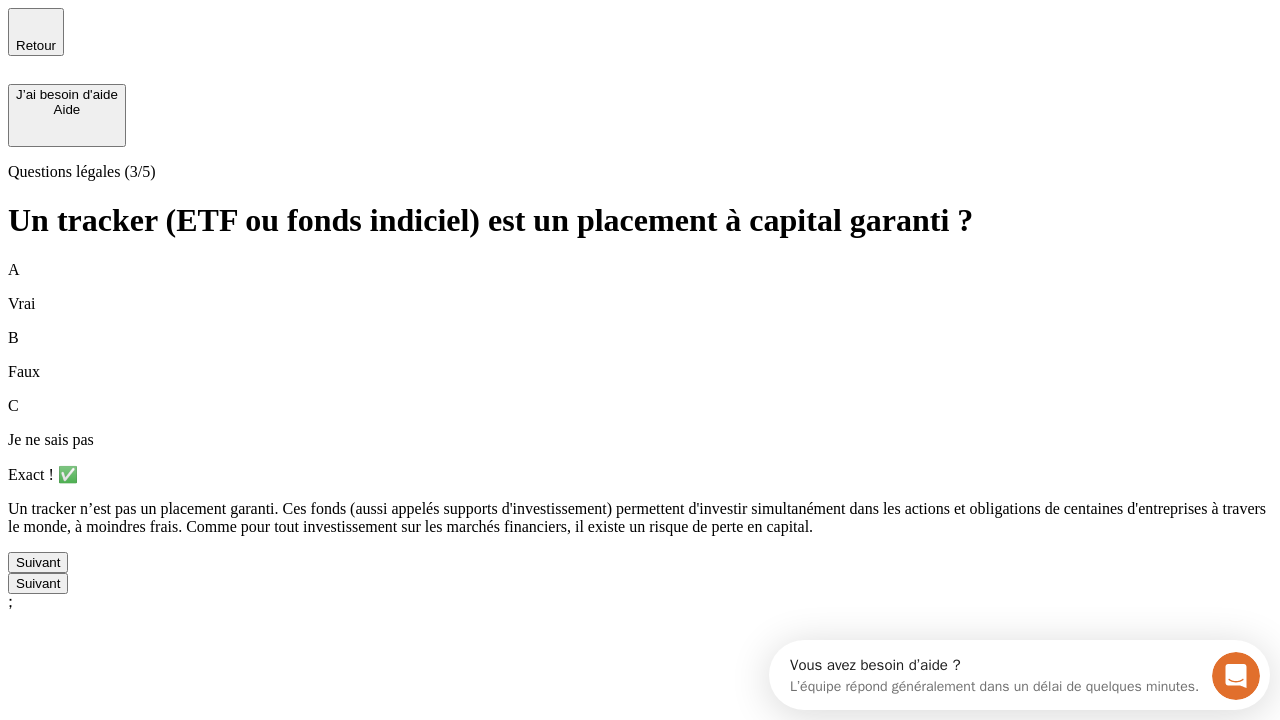 click on "Suivant" at bounding box center (38, 562) 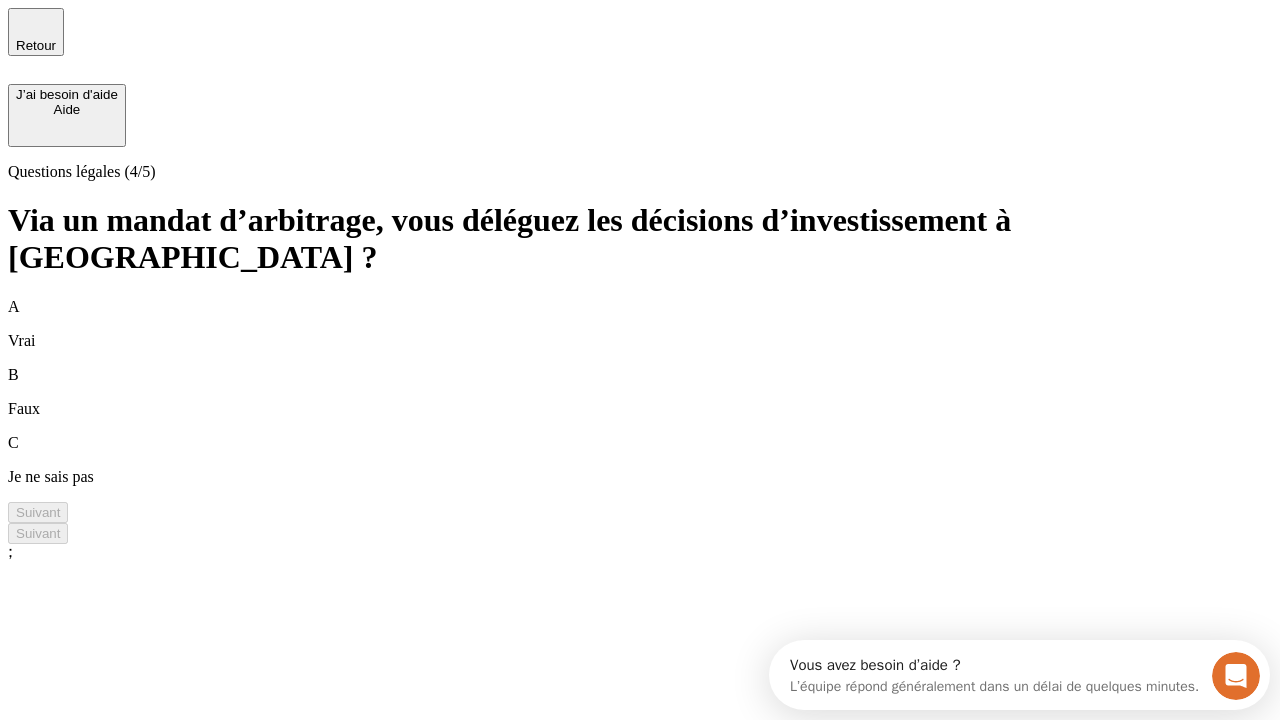click on "A Vrai" at bounding box center [640, 324] 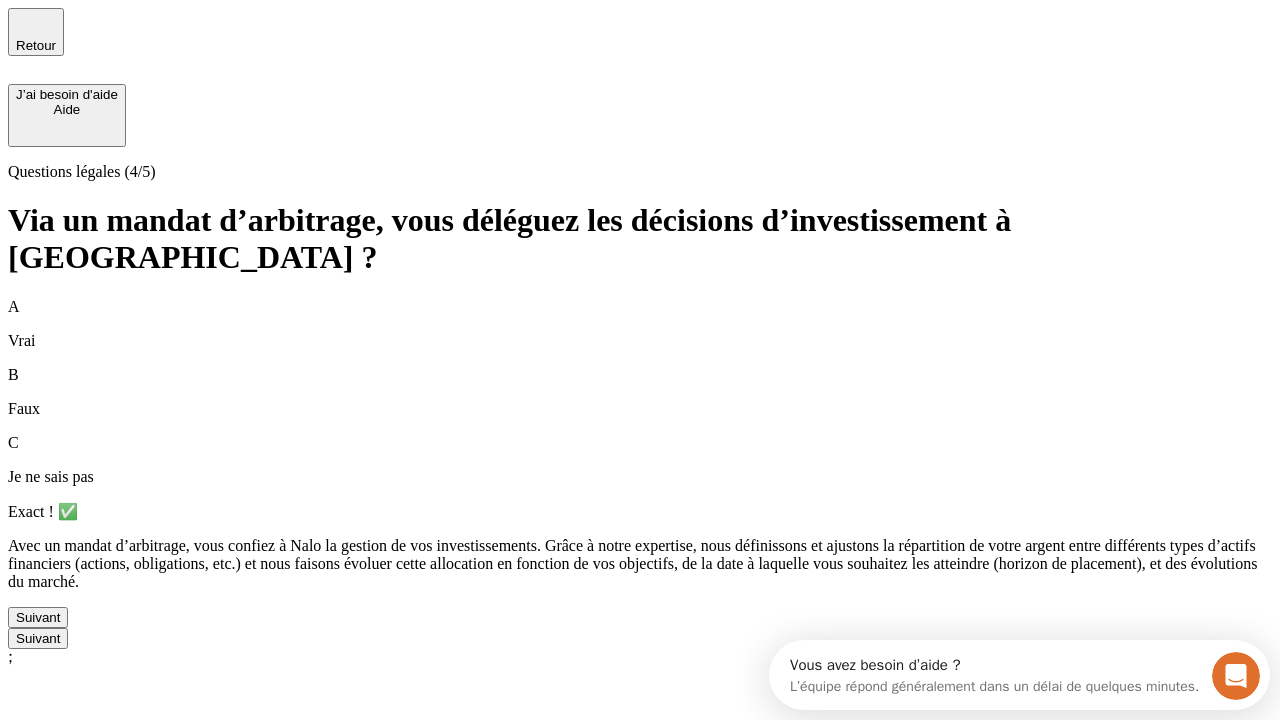 click on "Suivant" at bounding box center (38, 617) 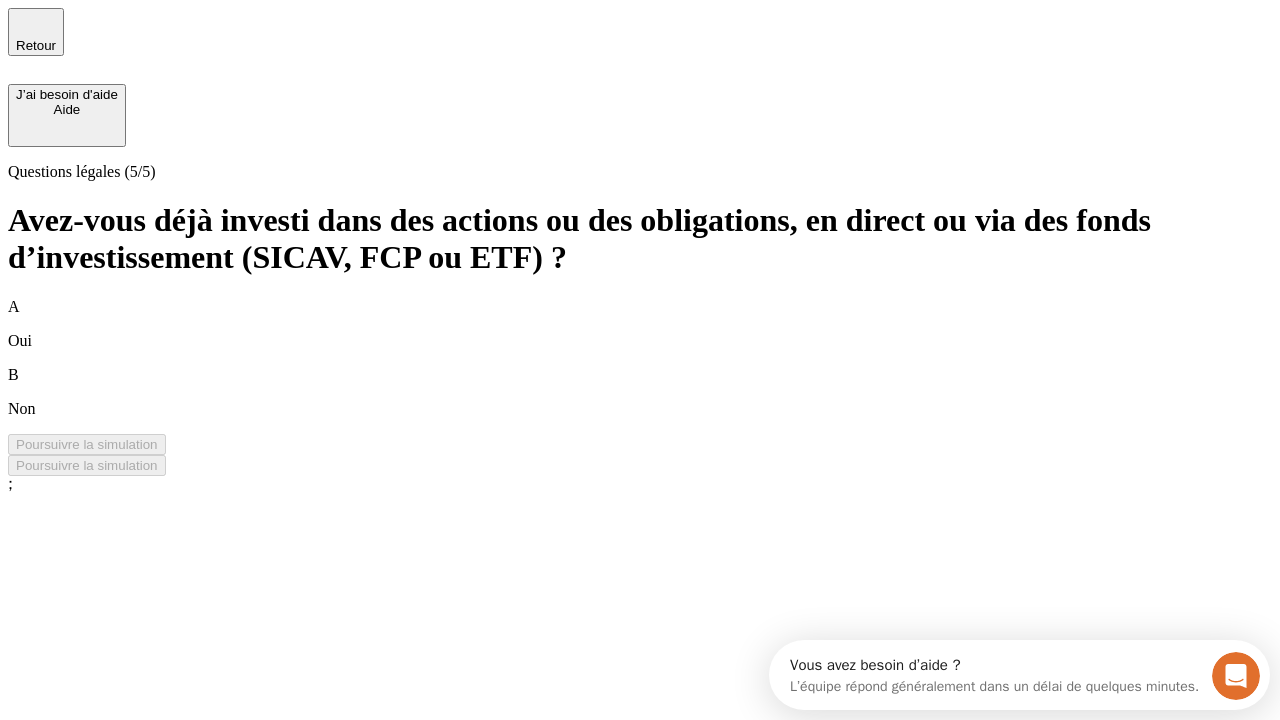 click on "B Non" at bounding box center (640, 392) 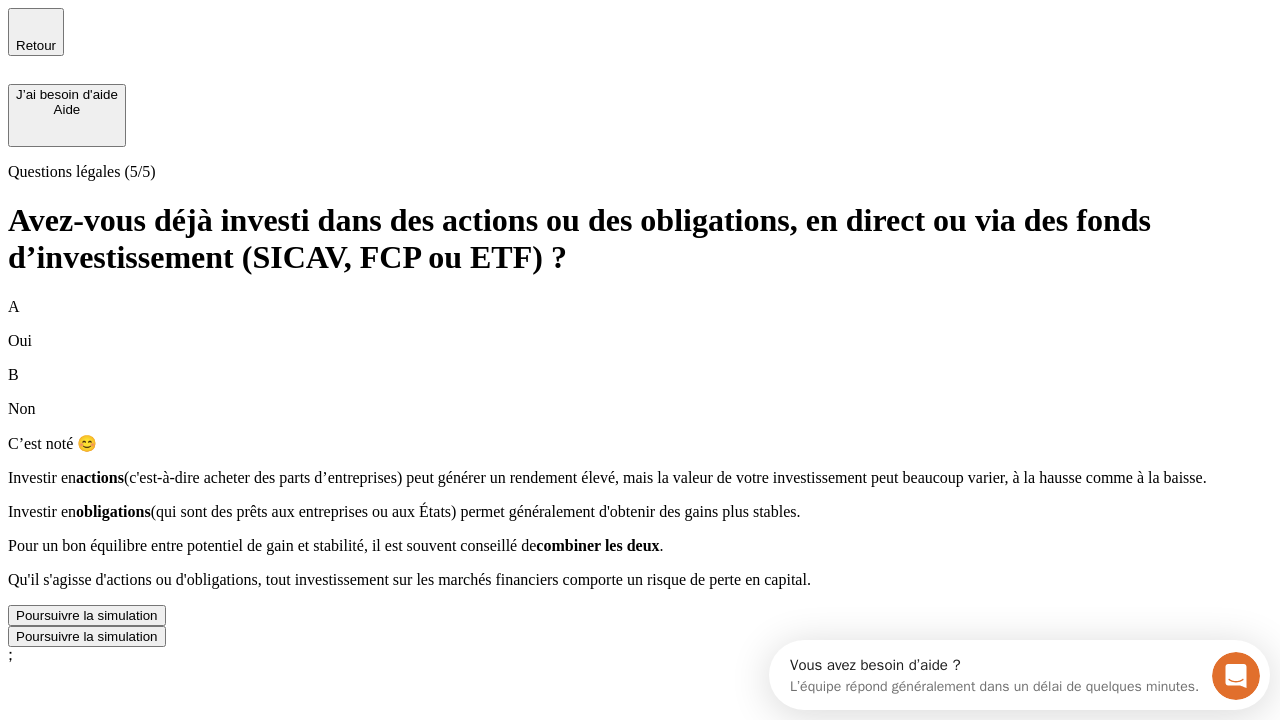 click on "Poursuivre la simulation" at bounding box center (87, 615) 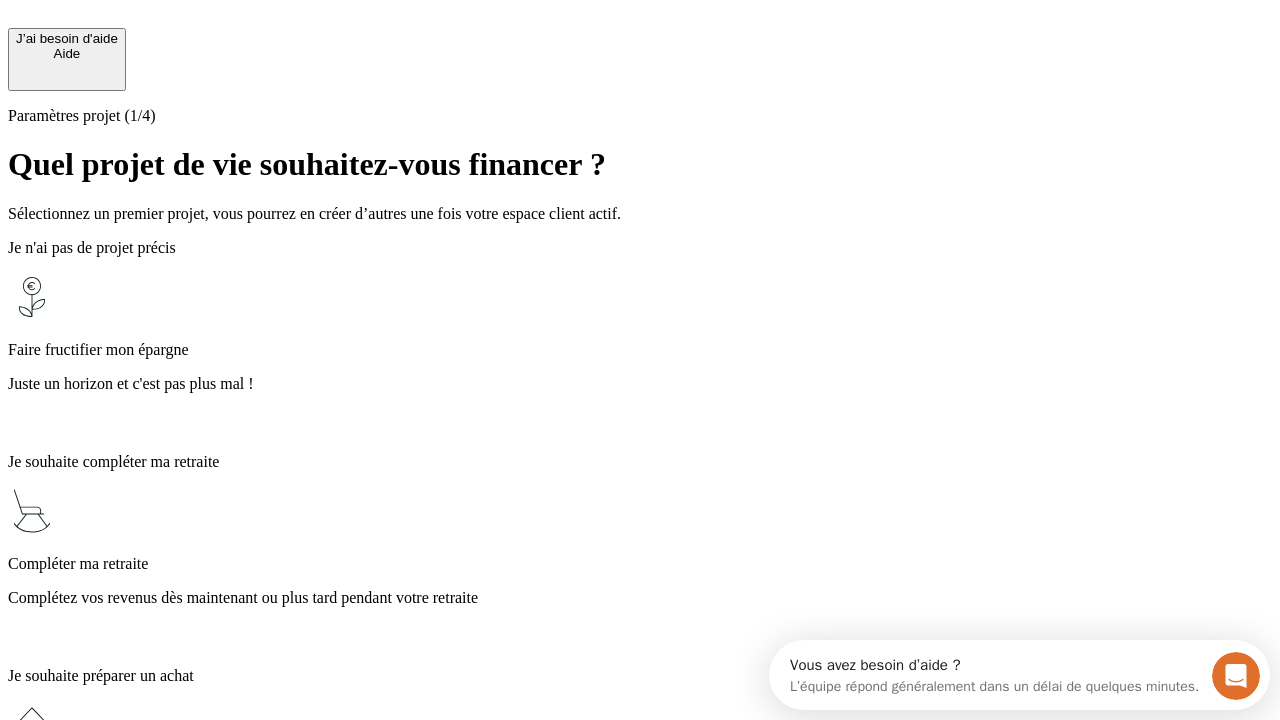 click on "Complétez vos revenus dès maintenant ou plus tard pendant votre retraite" at bounding box center [640, 598] 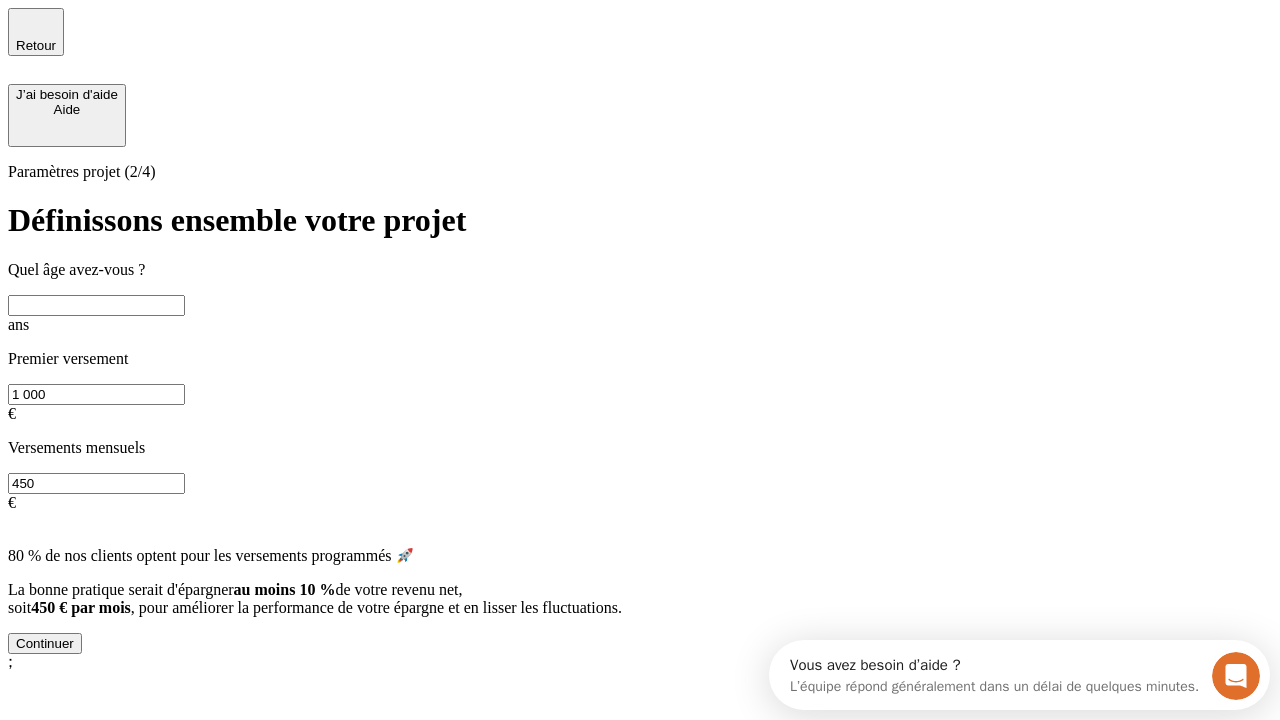 scroll, scrollTop: 18, scrollLeft: 0, axis: vertical 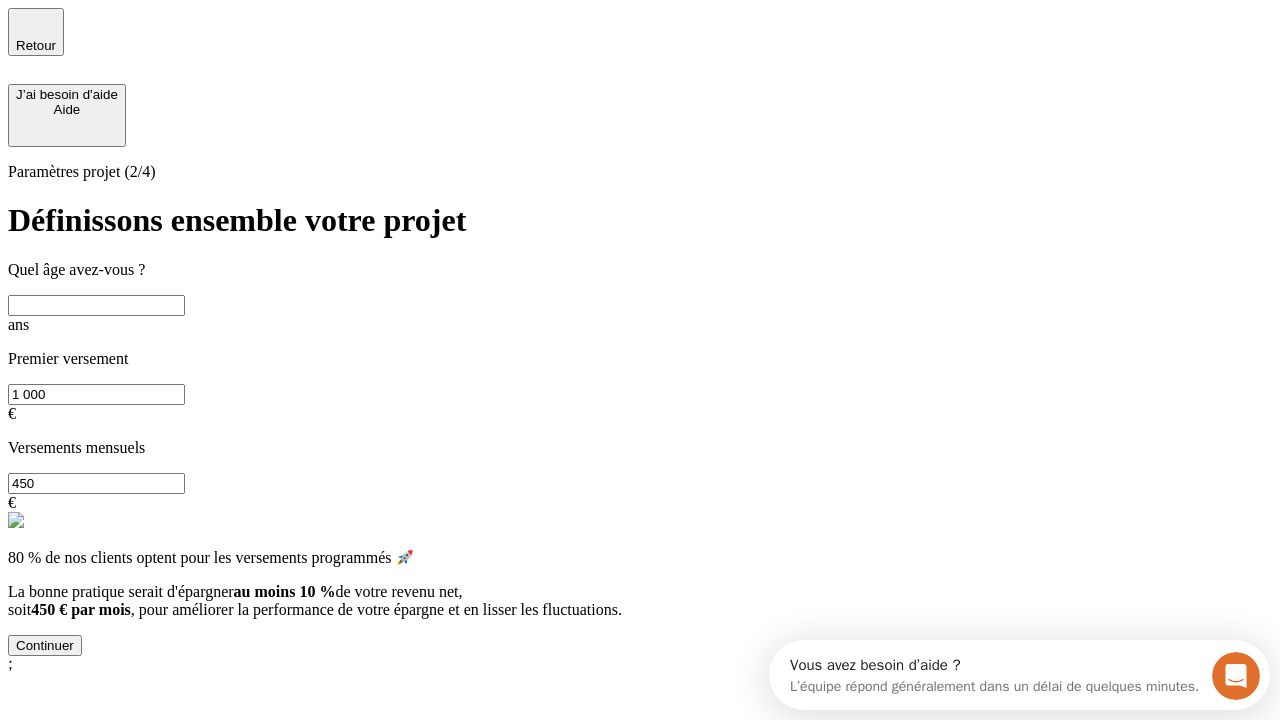 click at bounding box center (96, 305) 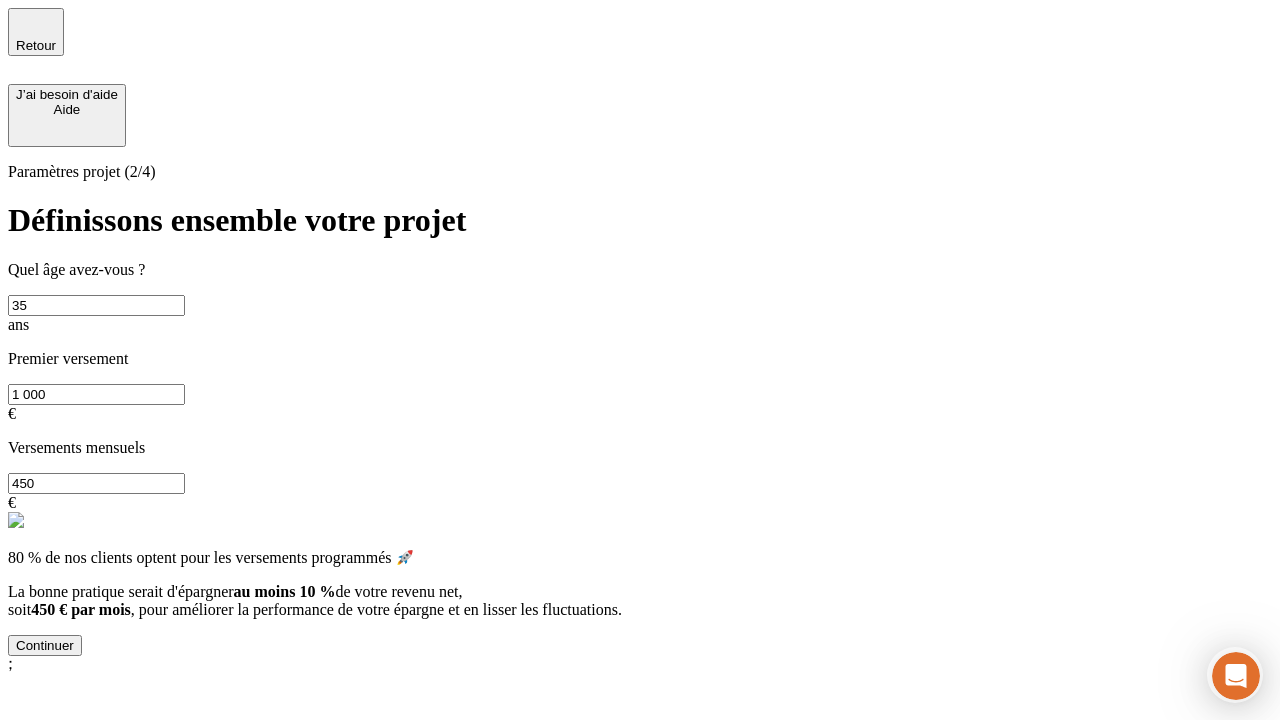 type on "35" 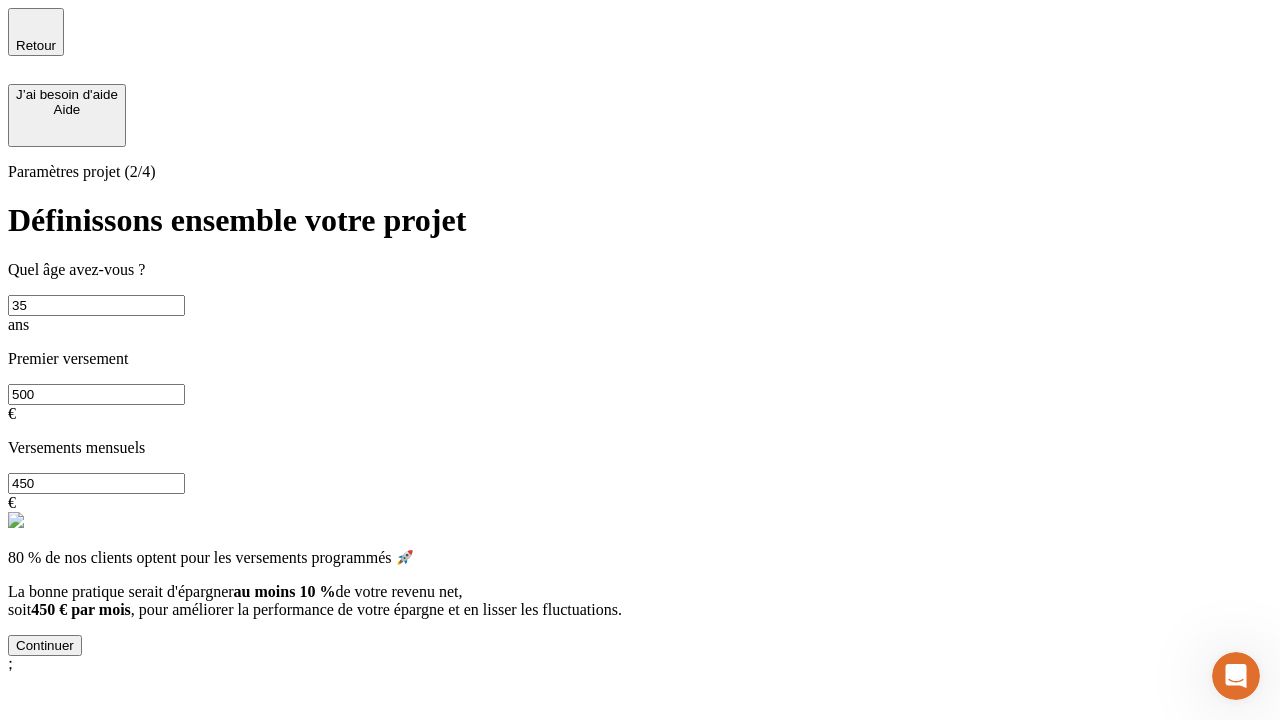 scroll, scrollTop: 0, scrollLeft: 0, axis: both 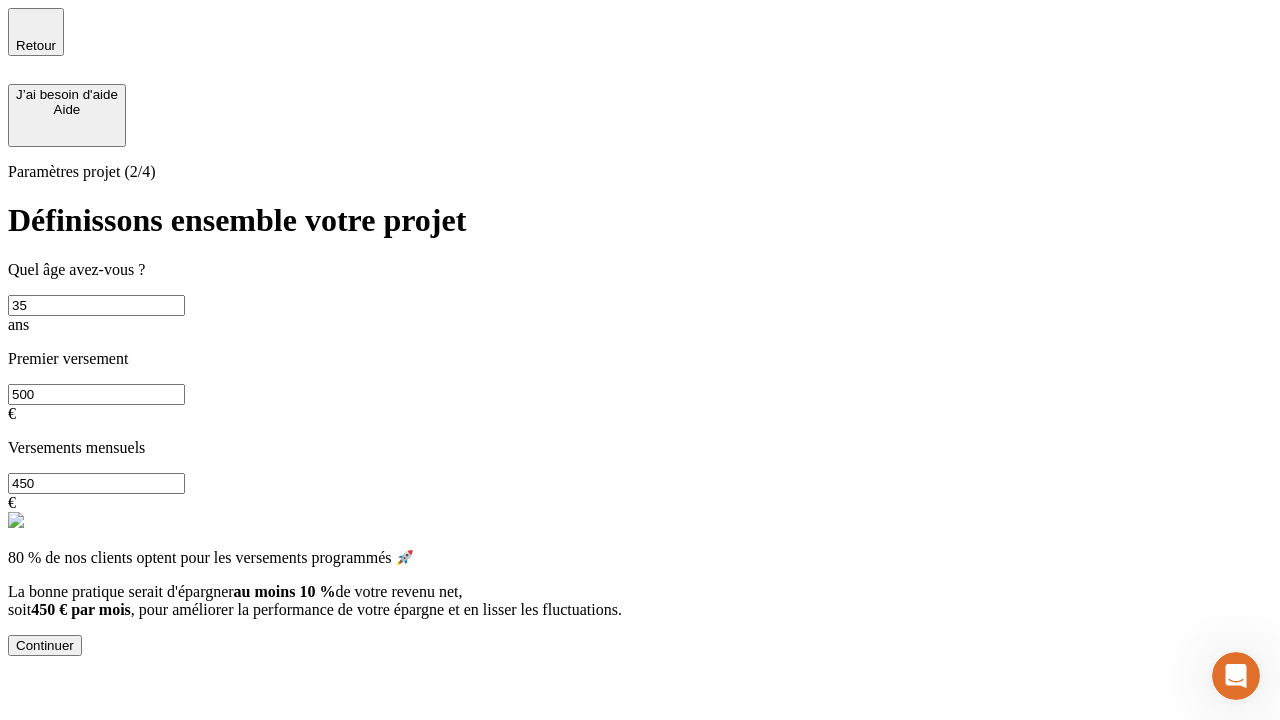 type on "500" 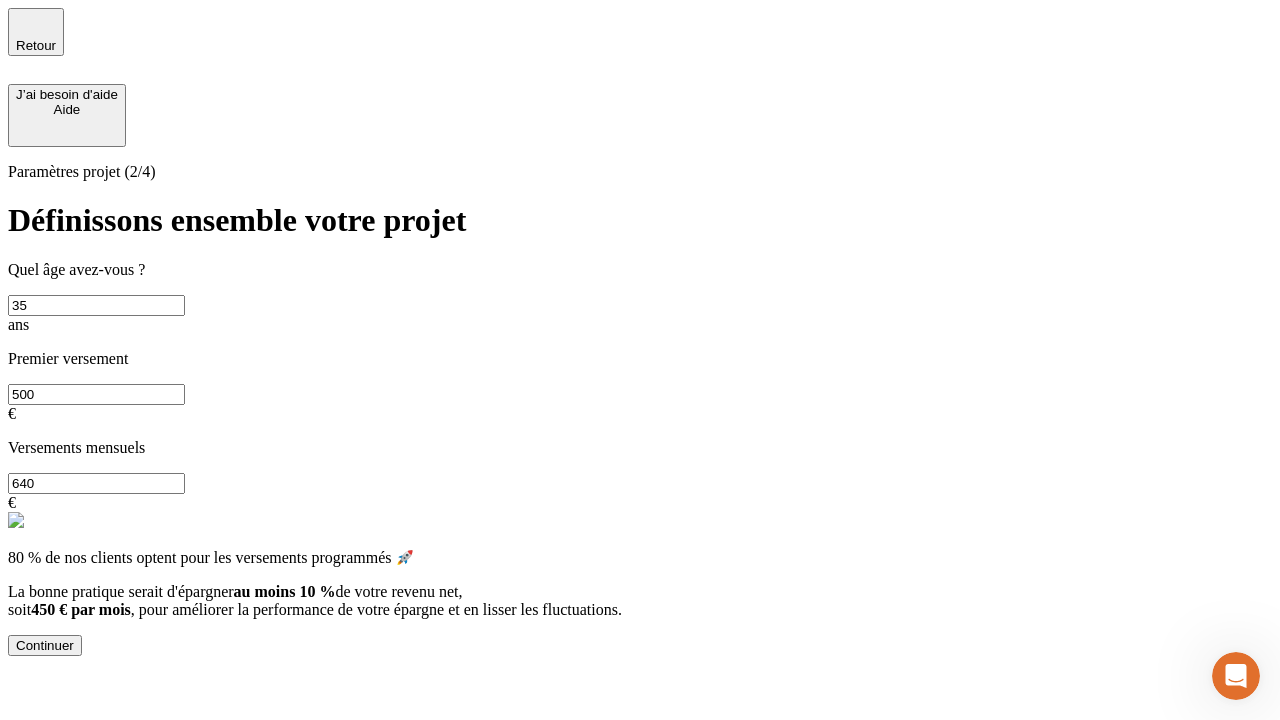 type on "640" 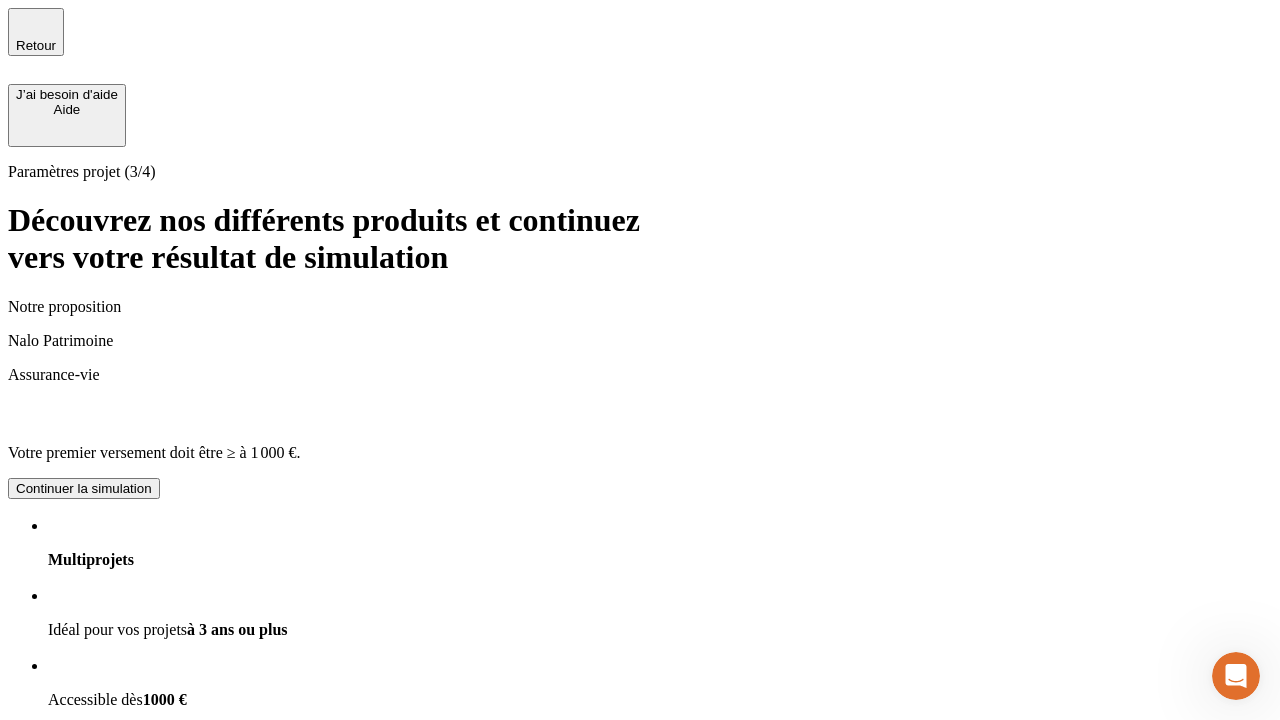 click on "Continuer la simulation" at bounding box center (84, 928) 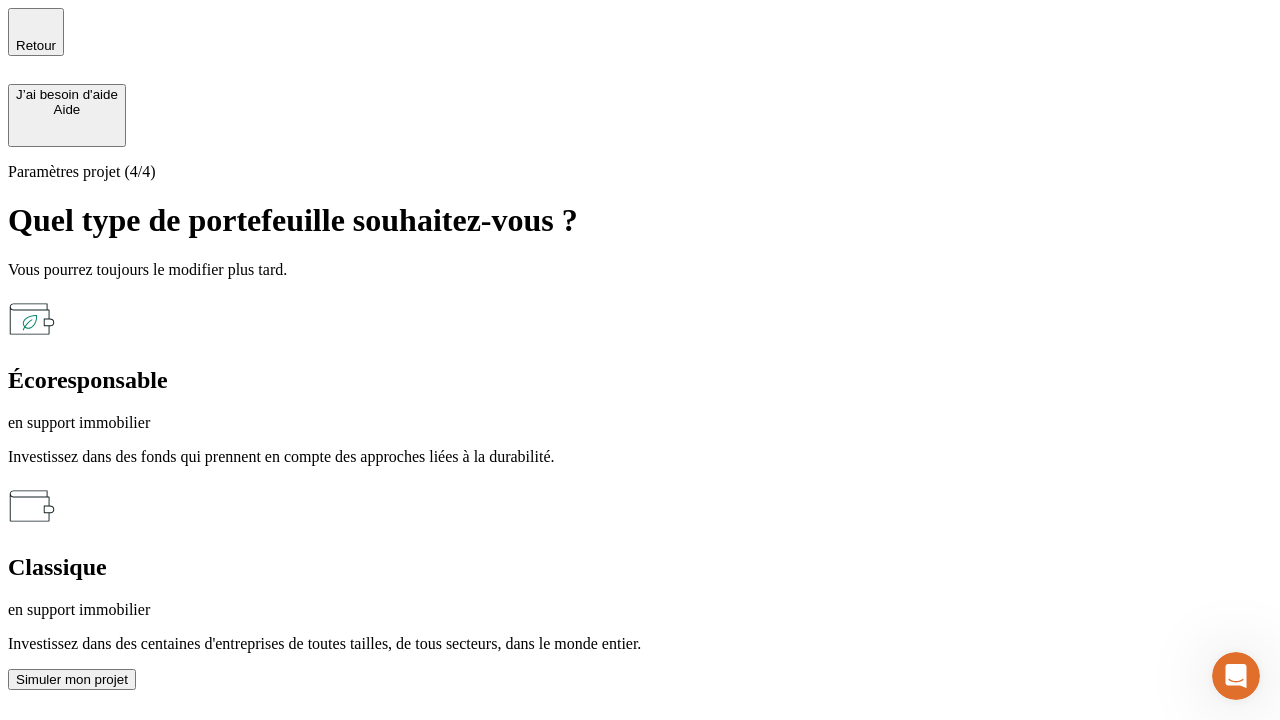 click on "en support immobilier" at bounding box center (640, 423) 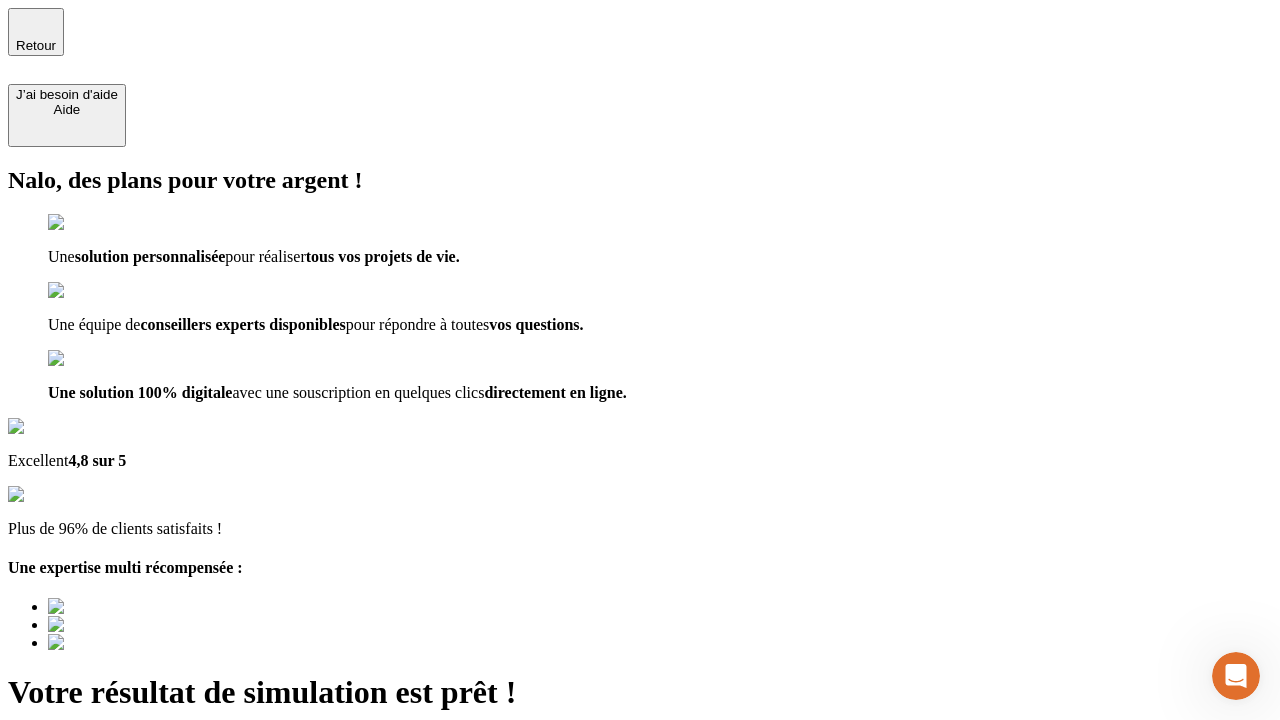 click on "Découvrir ma simulation" at bounding box center [87, 797] 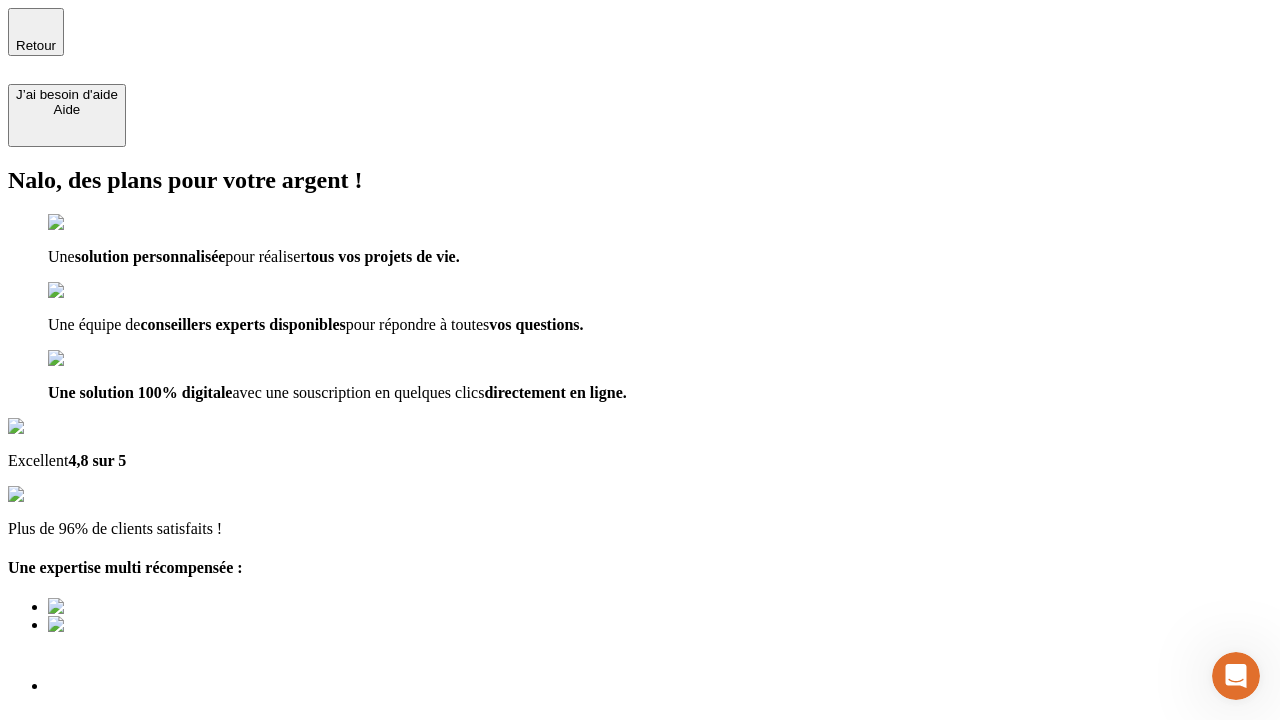 type on "[EMAIL_ADDRESS][DOMAIN_NAME]" 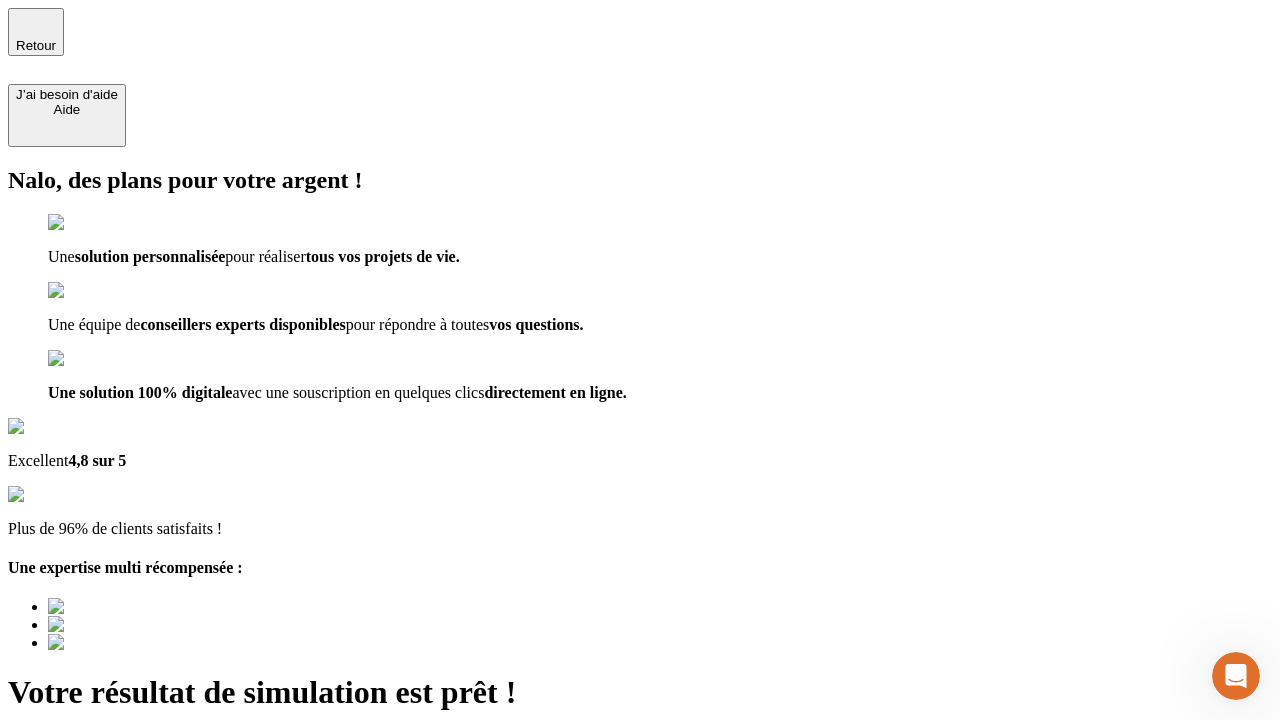 click on "Découvrir ma simulation" at bounding box center (87, 847) 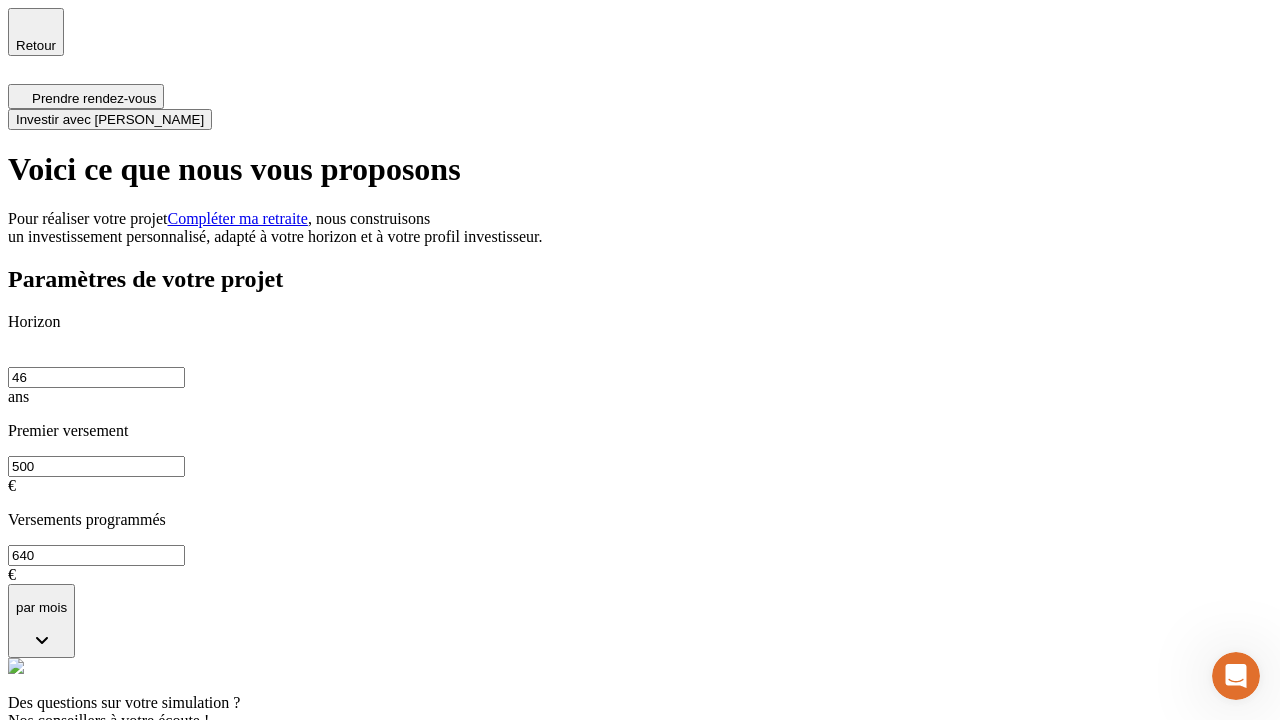 click on "Investir avec [PERSON_NAME]" at bounding box center (110, 119) 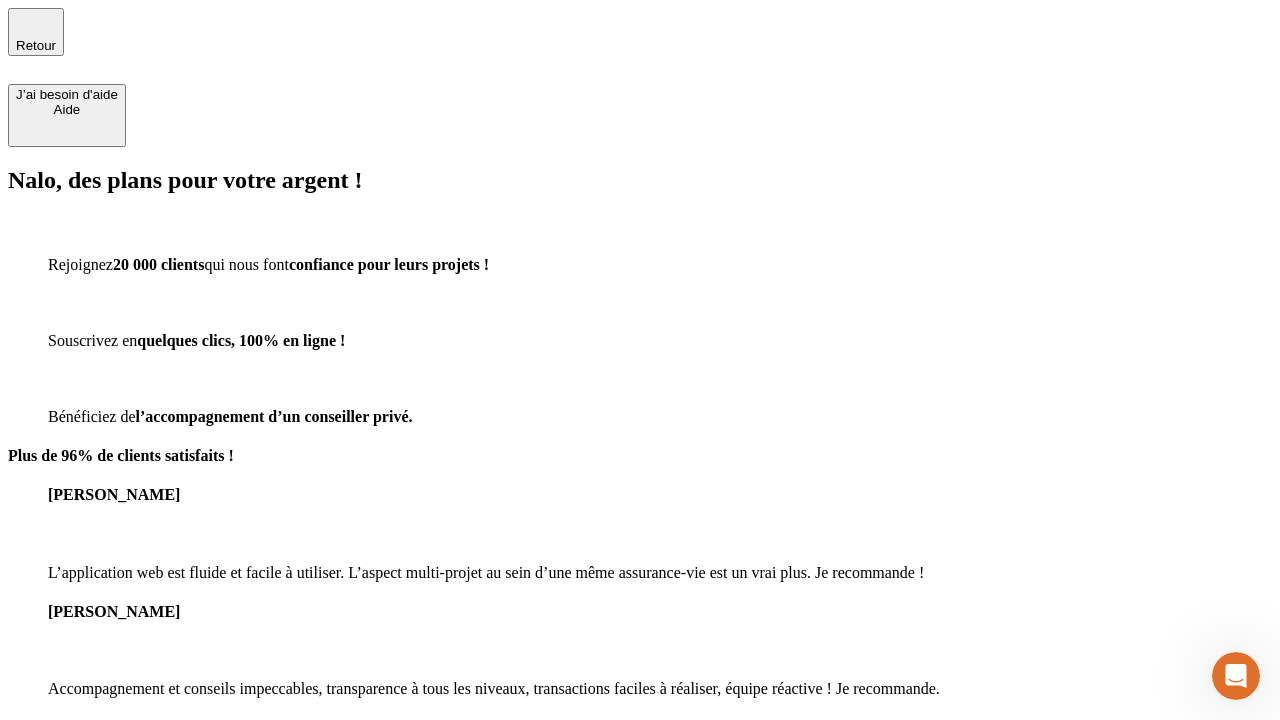 type on "[EMAIL_ADDRESS][DOMAIN_NAME]" 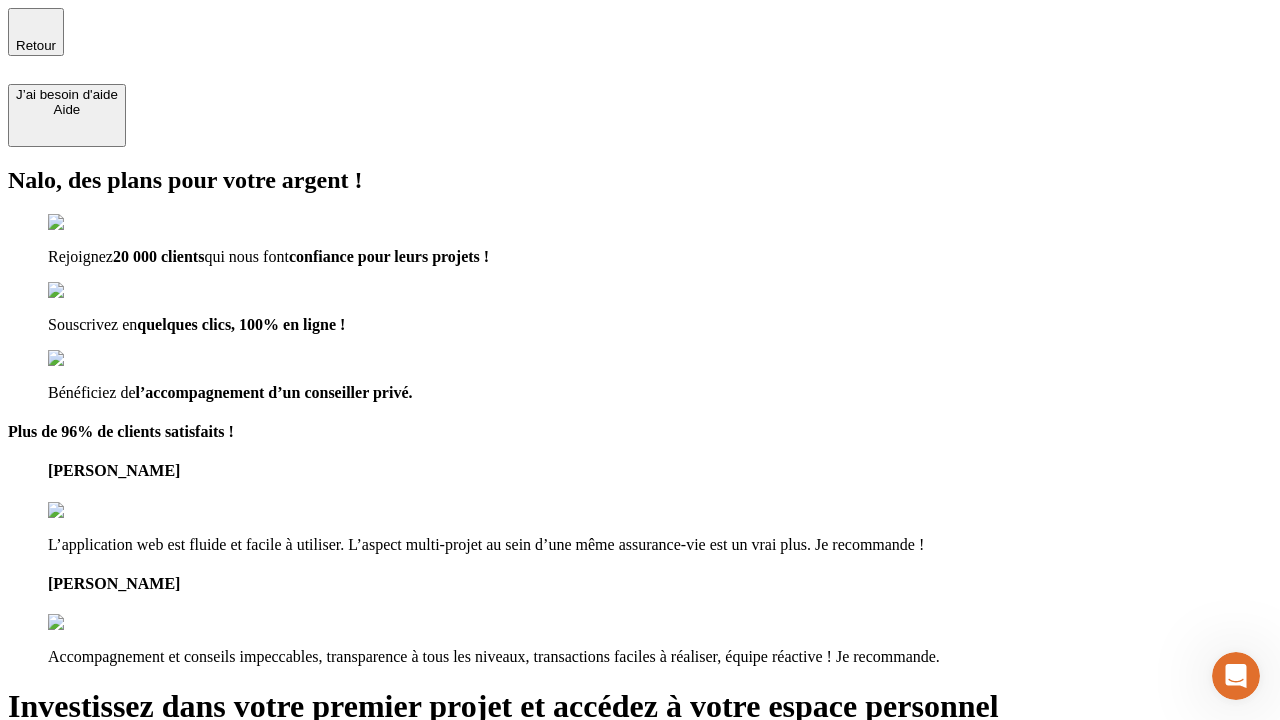 click on "Investir avec [PERSON_NAME]" at bounding box center [110, 1025] 